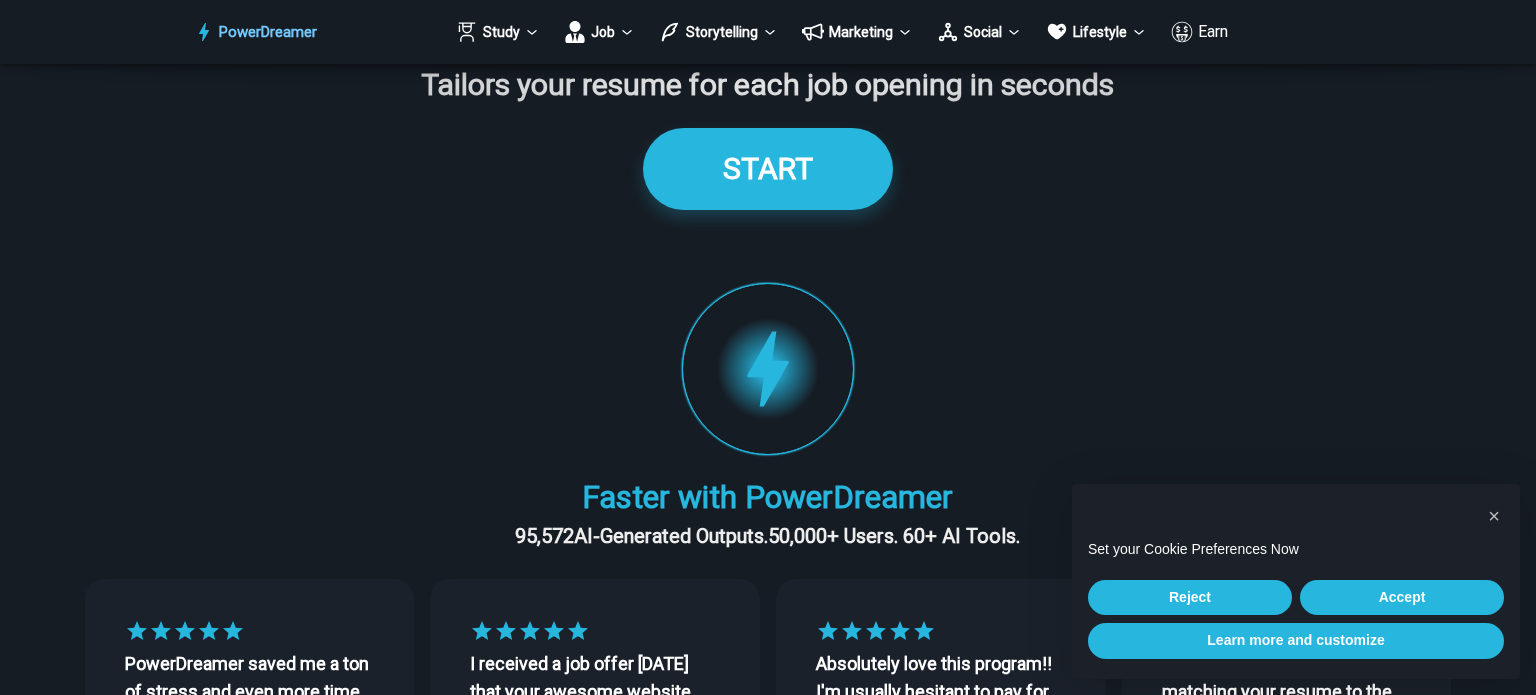 scroll, scrollTop: 172, scrollLeft: 0, axis: vertical 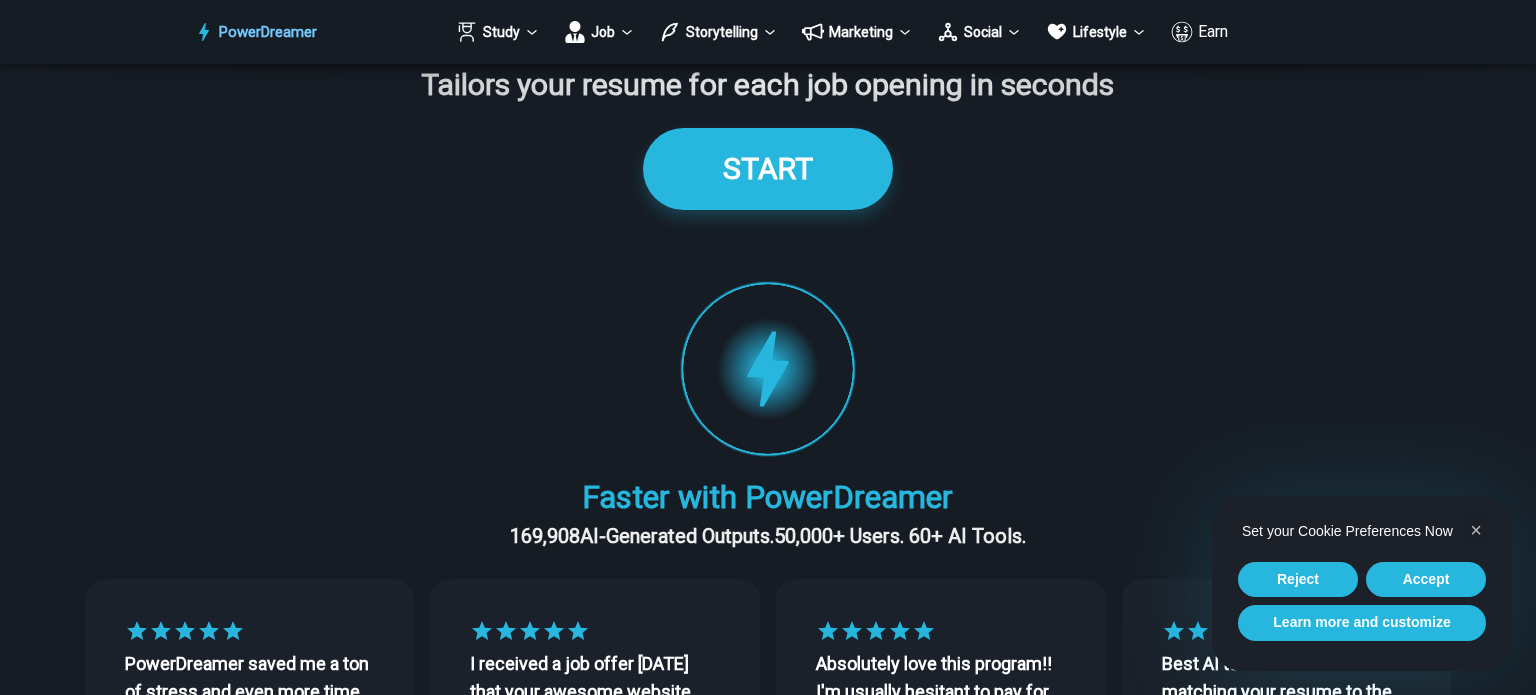 click on "START Faster with PowerDreamer 169,908  AI-Generated Outputs.  50,000+ Users. 60+ AI Tools. PowerDreamer saved me a ton of stress and even more time. Highly recommend. [PERSON_NAME] is a writer and producer with experience at Morning Rush, [US_STATE] PBS, Metro Weekly and The [US_STATE] Times I received a job offer [DATE] that your awesome website helped me get. Thank you! I will be singing your praises. [PERSON_NAME] signed up to PowerDreamer [DATE] and received his job offer [DATE] Absolutely love this program!! I'm usually hesitant to pay for anything without being able to try it for free first. However, I was desperate to get resume writing help and this program far exceeded my expectations! I have been telling anyone I know looking for a job to try it. [PERSON_NAME] Best AI tool I've used for matching your resume to the job description. It provides unique perspectives that you wouldn't even fathom on your own and I would 100% recommend to a friend. [PERSON_NAME], Product Manager in E-Commerce [PERSON_NAME]" at bounding box center [768, 891] 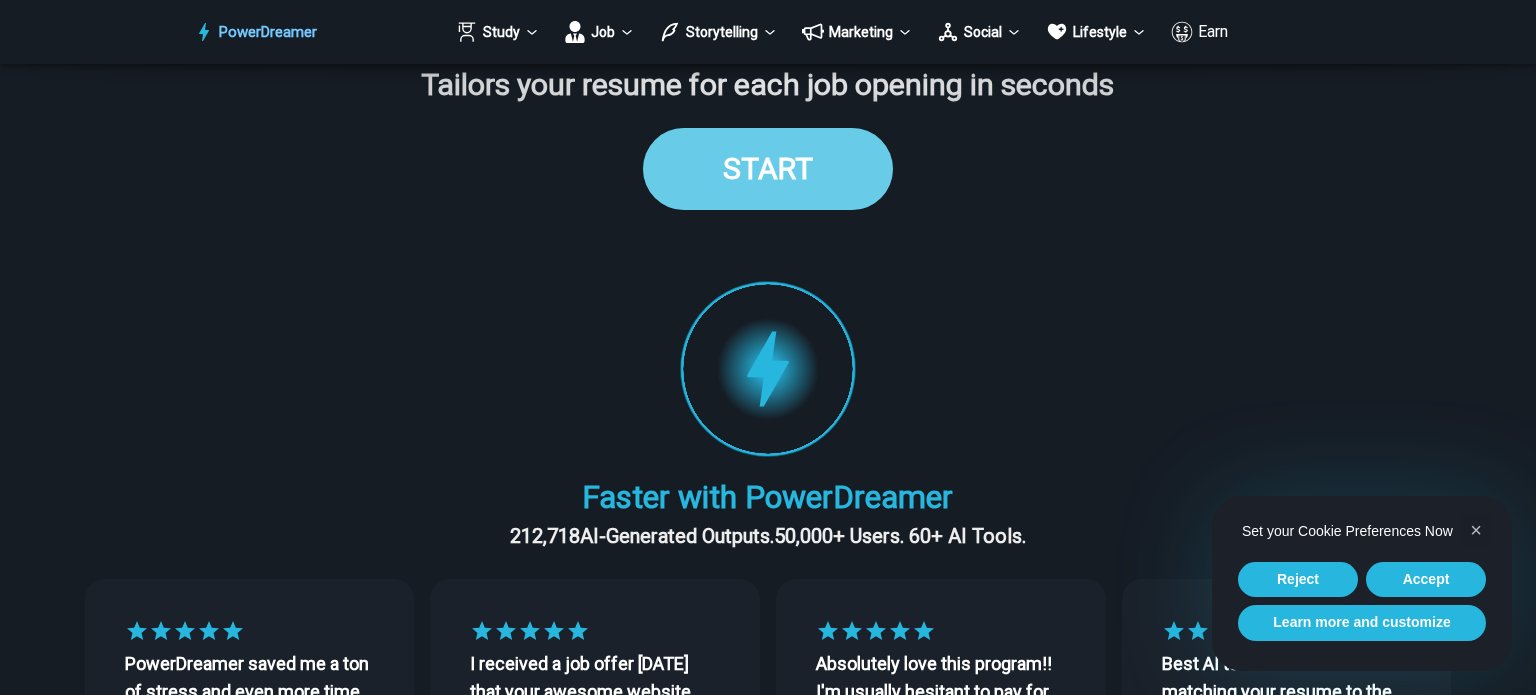 click on "START" at bounding box center (768, 168) 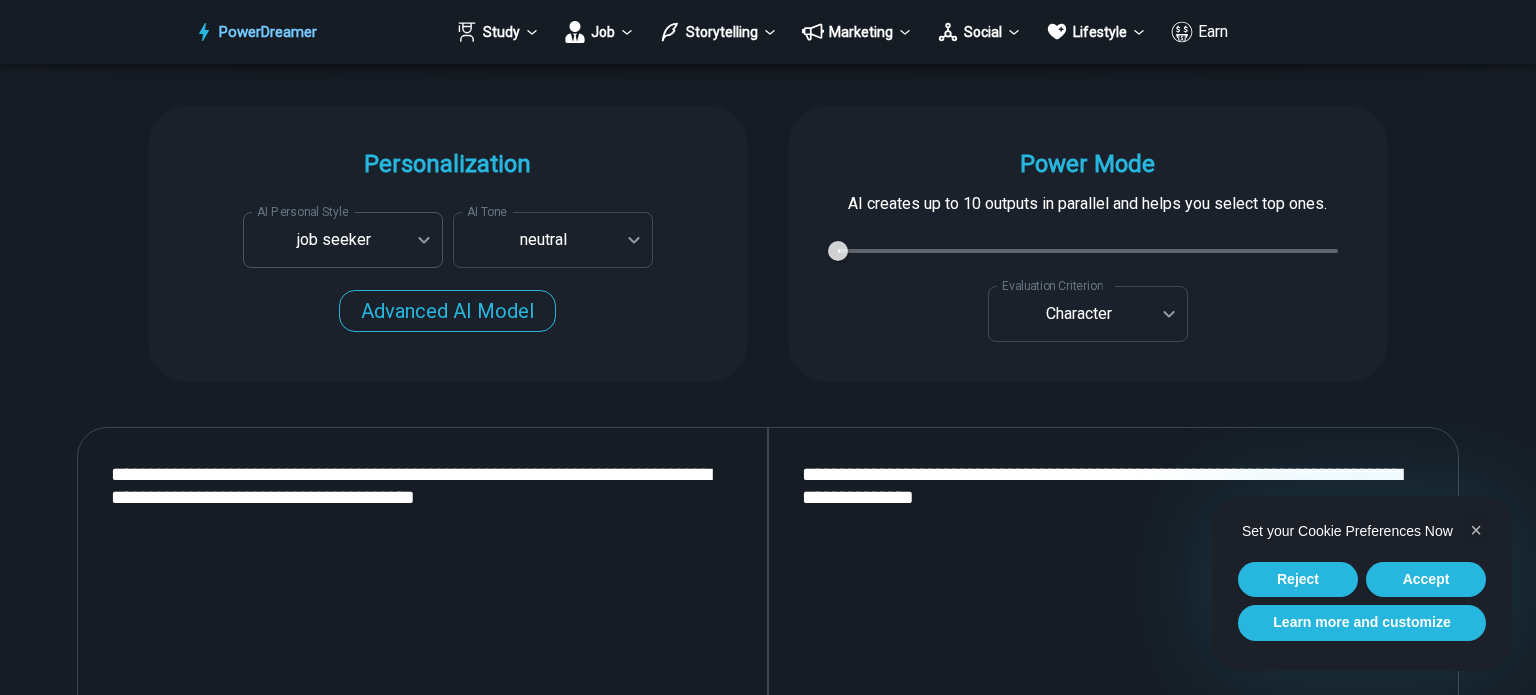 click on "PowerDreamer Study Job Storytelling Marketing Social Lifestyle Earn AI Resume Writer Tailors your resume for each job opening in seconds START Faster with PowerDreamer 212,719  AI-Generated Outputs.  50,000+ Users. 60+ AI Tools. PowerDreamer saved me a ton of stress and even more time. Highly recommend. [PERSON_NAME] is a writer and producer with experience at Morning Rush, [US_STATE] PBS, Metro Weekly and The [US_STATE] Times I received a job offer [DATE] that your awesome website helped me get. Thank you! I will be singing your praises. [PERSON_NAME] signed up to PowerDreamer [DATE] and received his job offer [DATE] Absolutely love this program!! I'm usually hesitant to pay for anything without being able to try it for free first. However, I was desperate to get resume writing help and this program far exceeded my expectations! I have been telling anyone I know looking for a job to try it. [PERSON_NAME] [PERSON_NAME], Product Manager in E-Commerce [PERSON_NAME] [PERSON_NAME] [PERSON_NAME] Personalization AI Tone" at bounding box center (768, 2714) 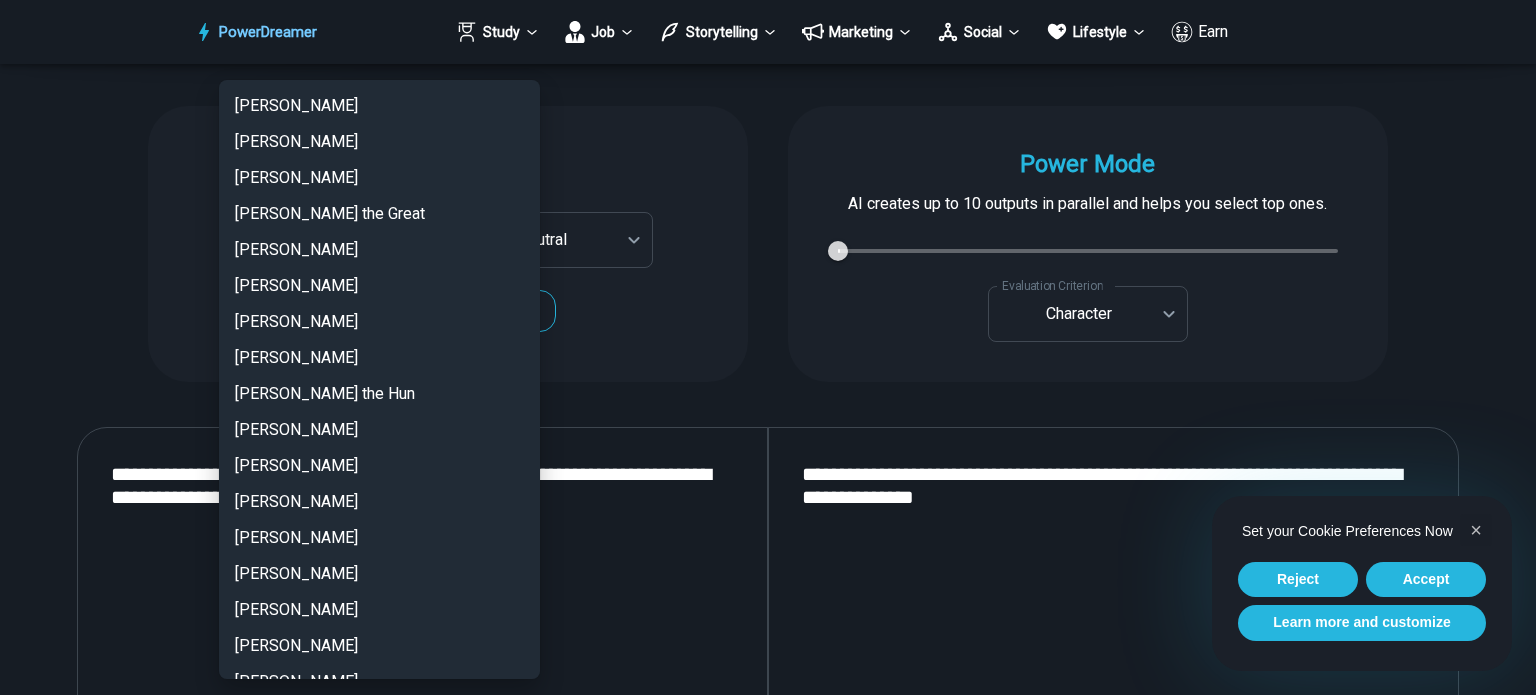 scroll, scrollTop: 4370, scrollLeft: 0, axis: vertical 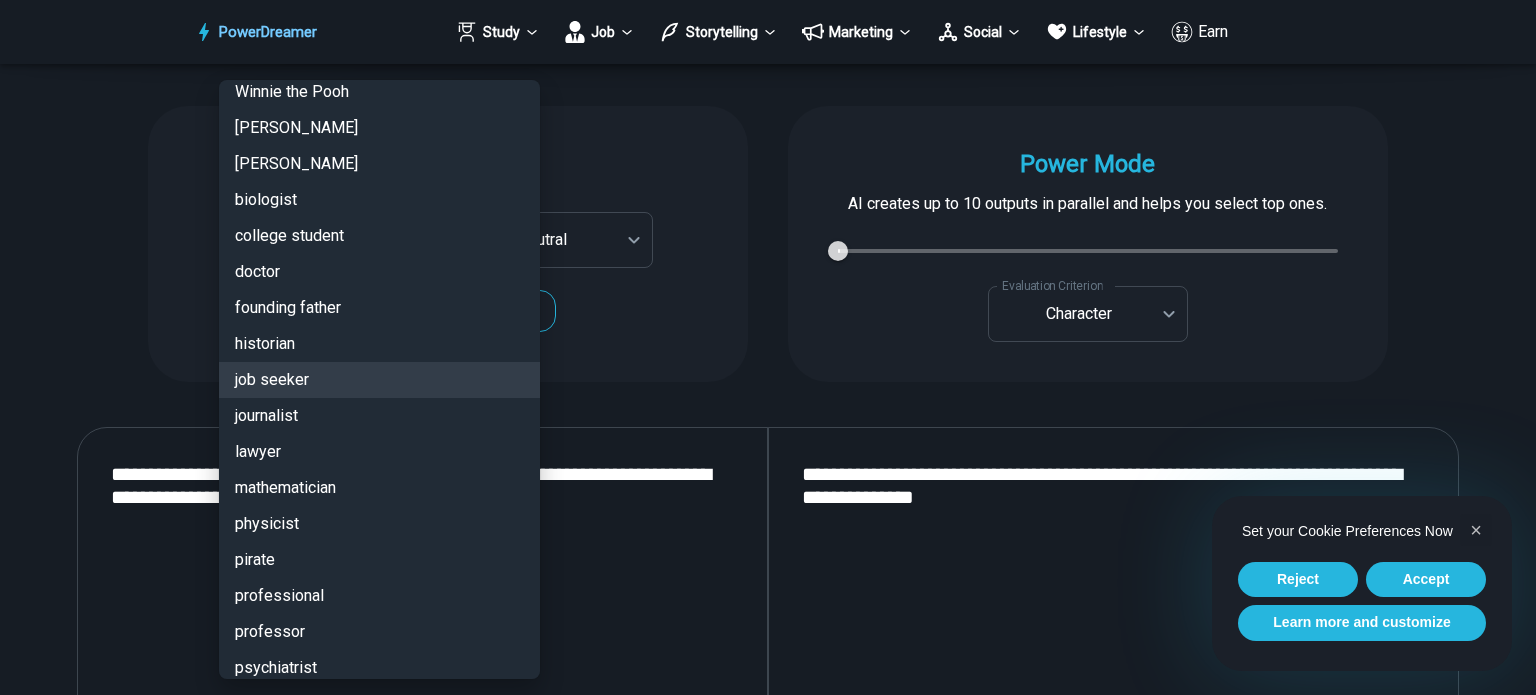 click at bounding box center [768, 347] 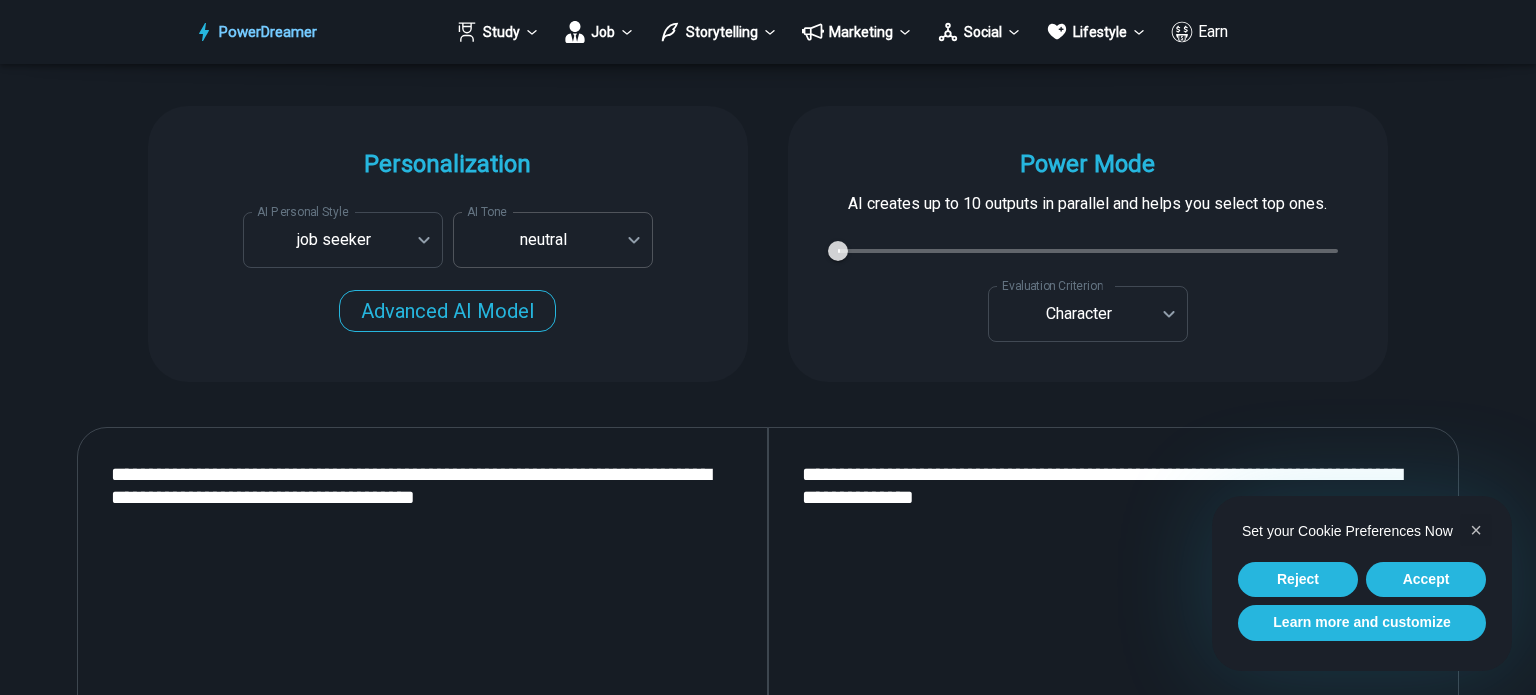 click on "PowerDreamer Study Job Storytelling Marketing Social Lifestyle Earn AI Resume Writer Tailors your resume for each job opening in seconds START Faster with PowerDreamer 212,719  AI-Generated Outputs.  50,000+ Users. 60+ AI Tools. PowerDreamer saved me a ton of stress and even more time. Highly recommend. [PERSON_NAME] is a writer and producer with experience at Morning Rush, [US_STATE] PBS, Metro Weekly and The [US_STATE] Times I received a job offer [DATE] that your awesome website helped me get. Thank you! I will be singing your praises. [PERSON_NAME] signed up to PowerDreamer [DATE] and received his job offer [DATE] Absolutely love this program!! I'm usually hesitant to pay for anything without being able to try it for free first. However, I was desperate to get resume writing help and this program far exceeded my expectations! I have been telling anyone I know looking for a job to try it. [PERSON_NAME] [PERSON_NAME], Product Manager in E-Commerce [PERSON_NAME] [PERSON_NAME] [PERSON_NAME] Personalization AI Tone" at bounding box center [768, 2714] 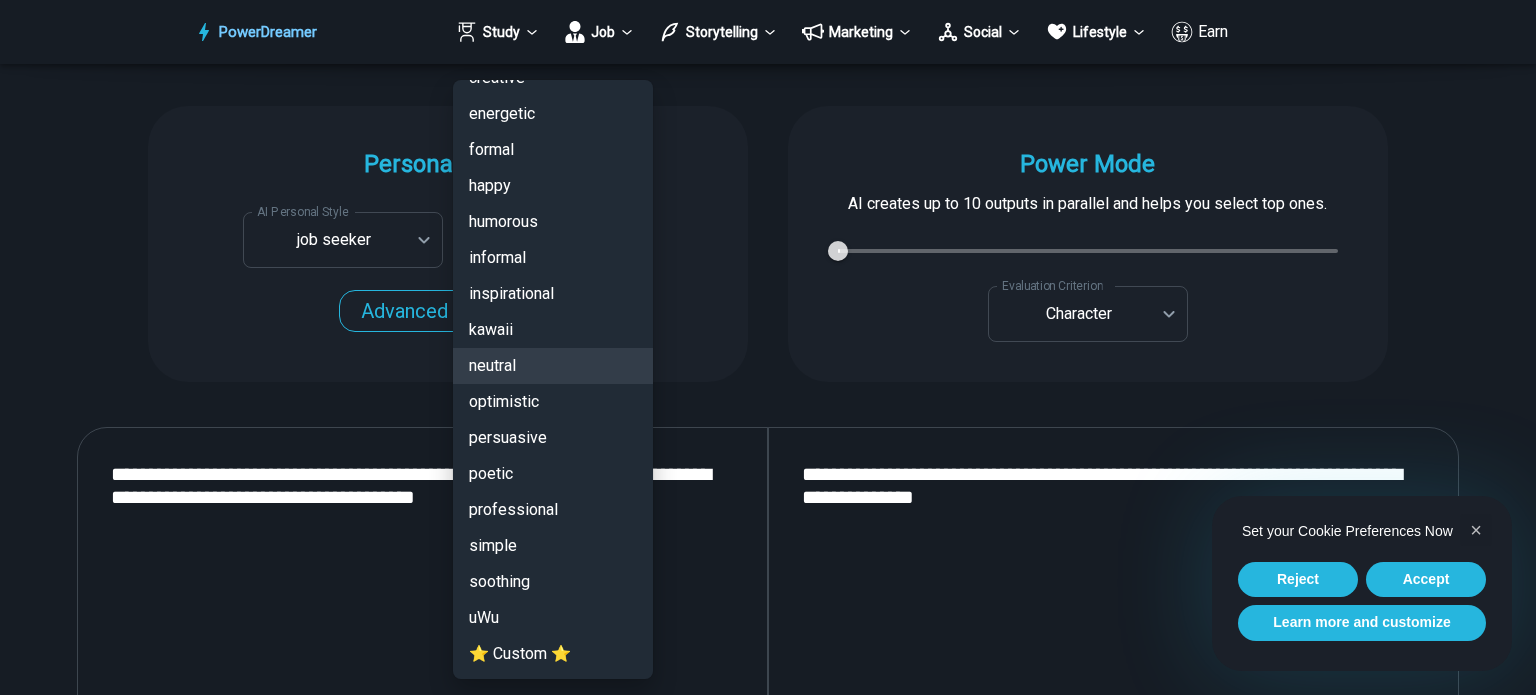 scroll, scrollTop: 0, scrollLeft: 0, axis: both 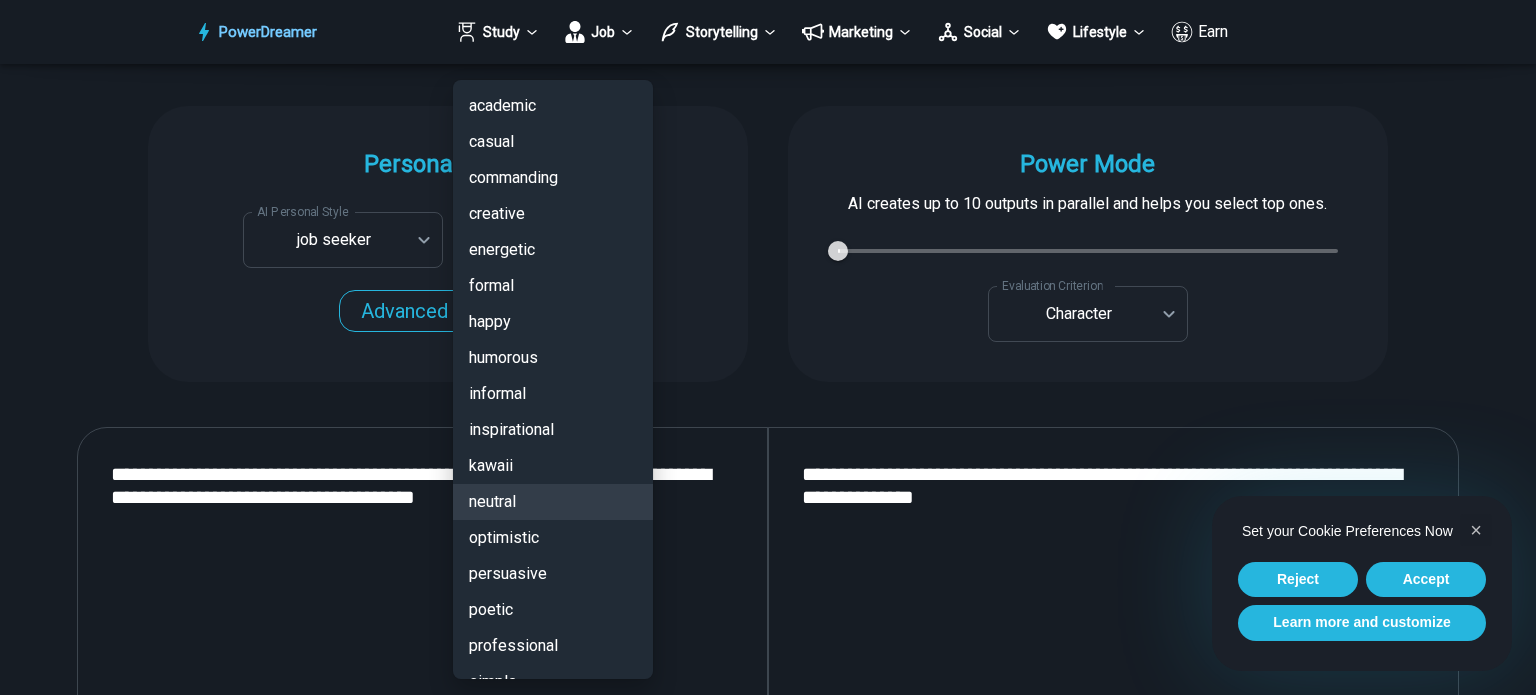click at bounding box center [768, 347] 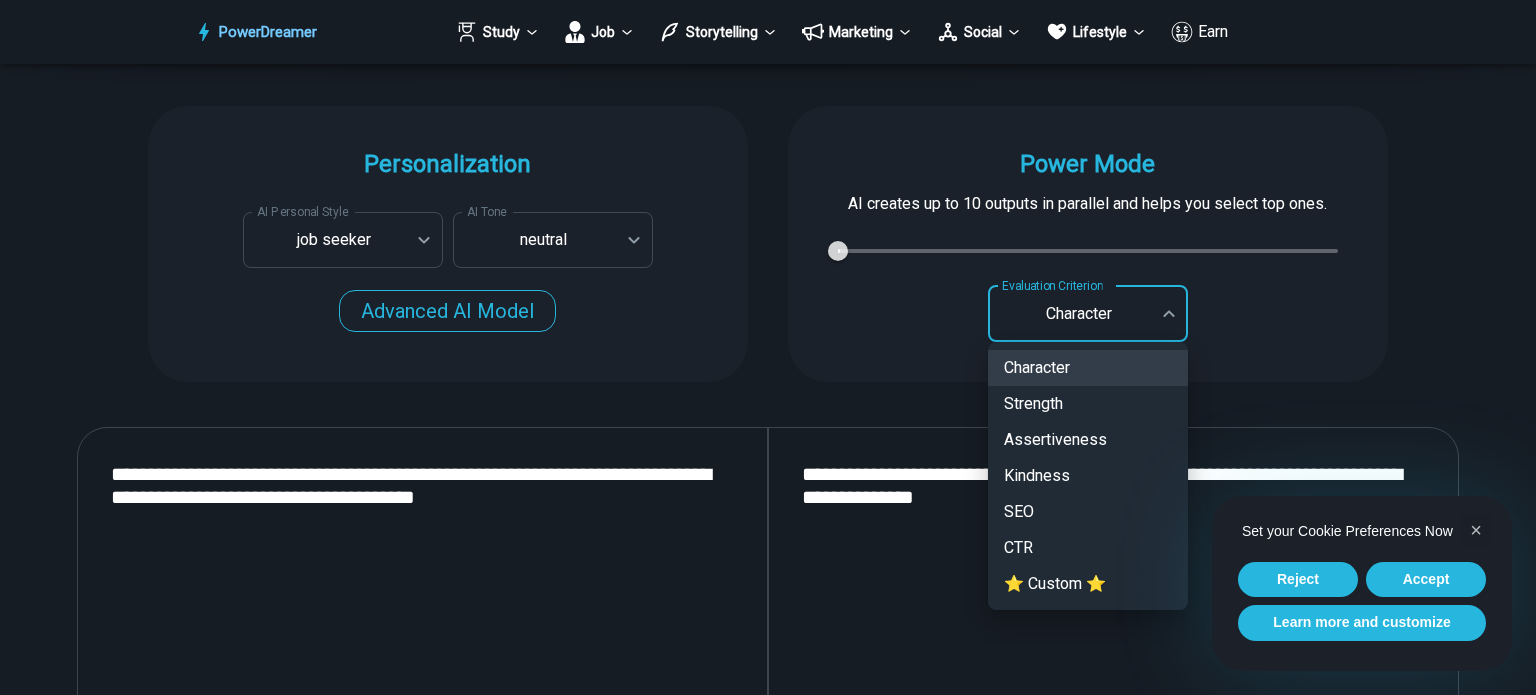 click on "PowerDreamer Study Job Storytelling Marketing Social Lifestyle Earn AI Resume Writer Tailors your resume for each job opening in seconds START Faster with PowerDreamer 212,719  AI-Generated Outputs.  50,000+ Users. 60+ AI Tools. PowerDreamer saved me a ton of stress and even more time. Highly recommend. [PERSON_NAME] is a writer and producer with experience at Morning Rush, [US_STATE] PBS, Metro Weekly and The [US_STATE] Times I received a job offer [DATE] that your awesome website helped me get. Thank you! I will be singing your praises. [PERSON_NAME] signed up to PowerDreamer [DATE] and received his job offer [DATE] Absolutely love this program!! I'm usually hesitant to pay for anything without being able to try it for free first. However, I was desperate to get resume writing help and this program far exceeded my expectations! I have been telling anyone I know looking for a job to try it. [PERSON_NAME] [PERSON_NAME], Product Manager in E-Commerce [PERSON_NAME] [PERSON_NAME] [PERSON_NAME] Personalization AI Tone" at bounding box center (768, 2714) 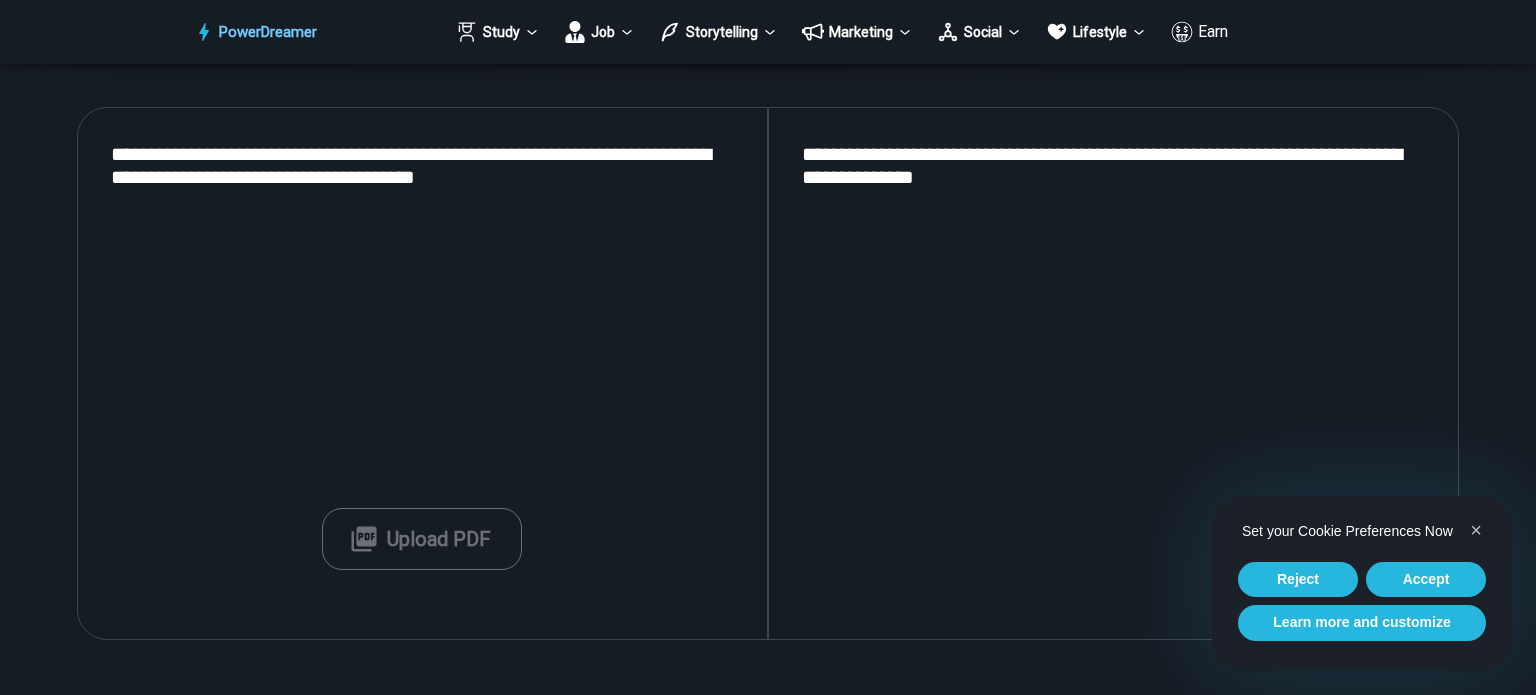 scroll, scrollTop: 2146, scrollLeft: 0, axis: vertical 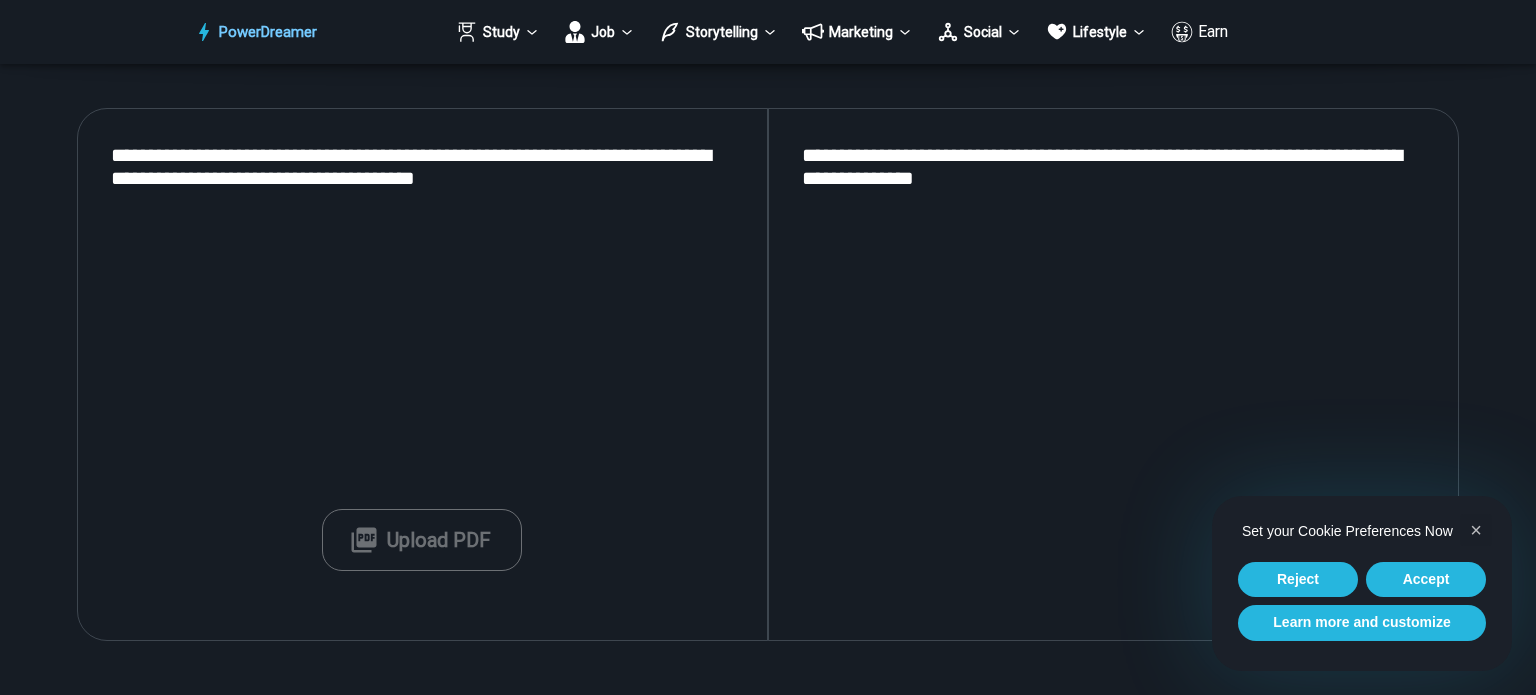 click on "**********" at bounding box center (422, 374) 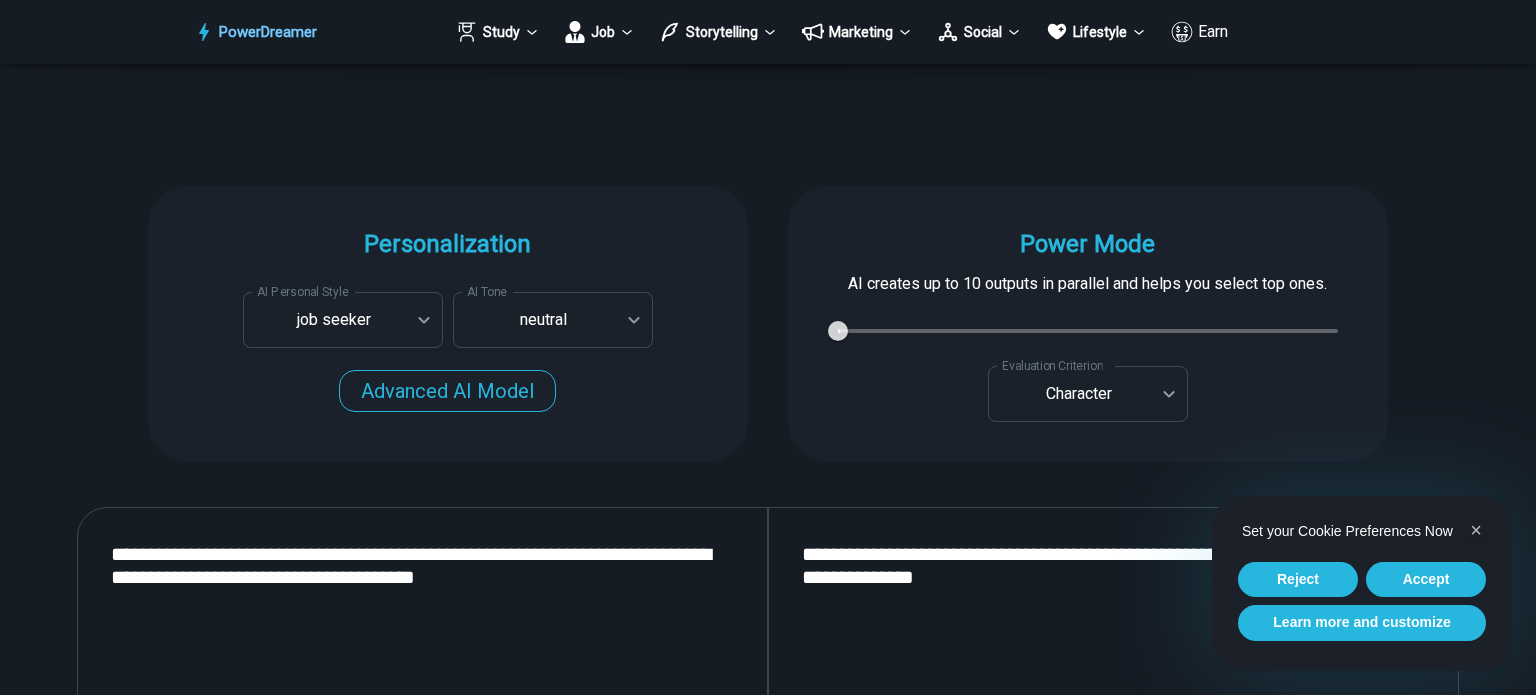 scroll, scrollTop: 1583, scrollLeft: 0, axis: vertical 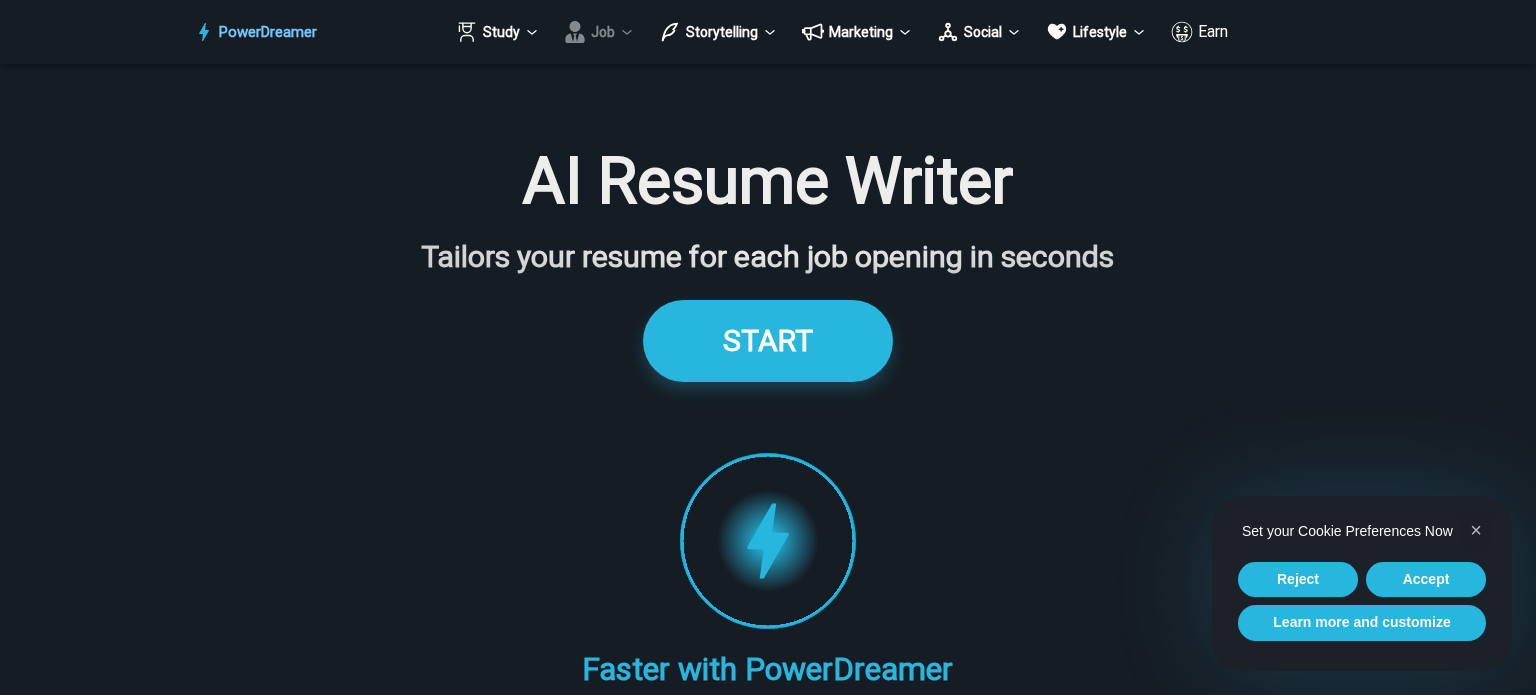 click on "Job" at bounding box center [599, 32] 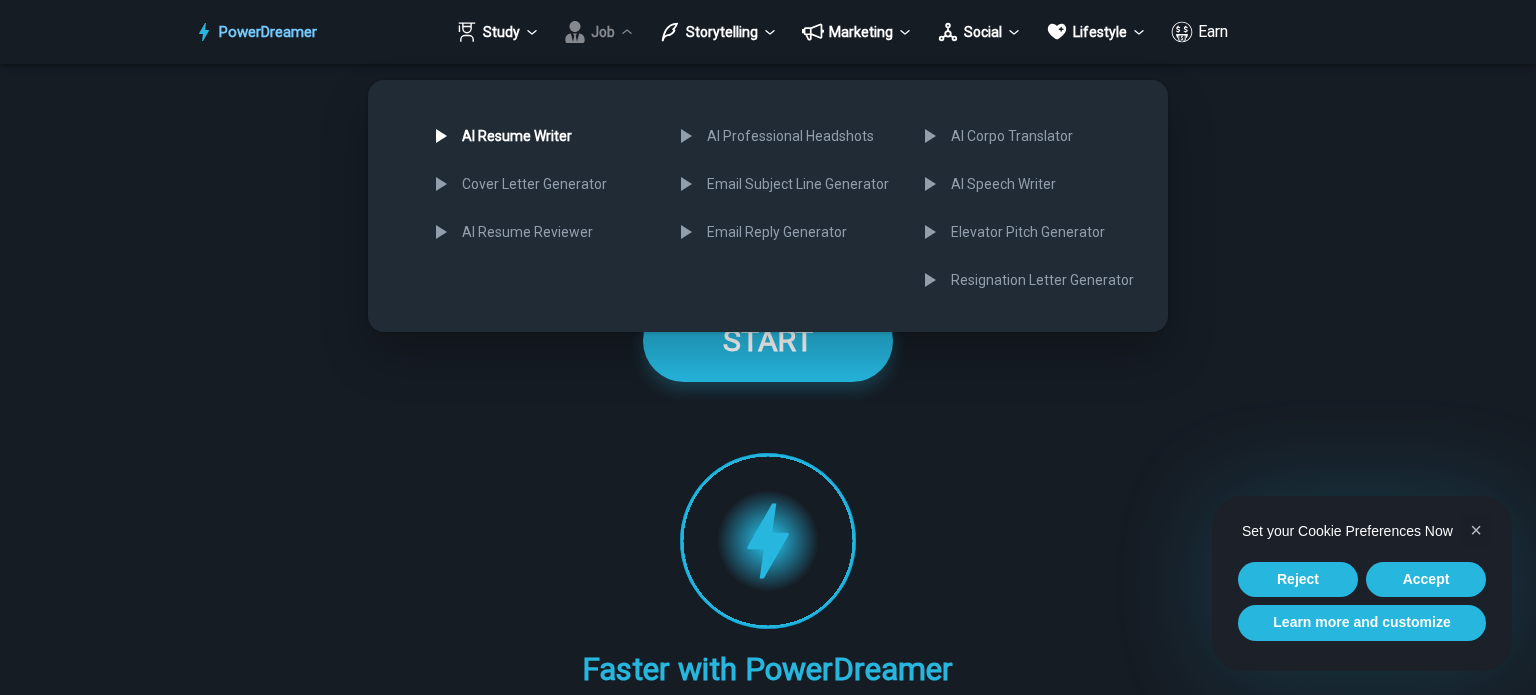 click at bounding box center [768, 347] 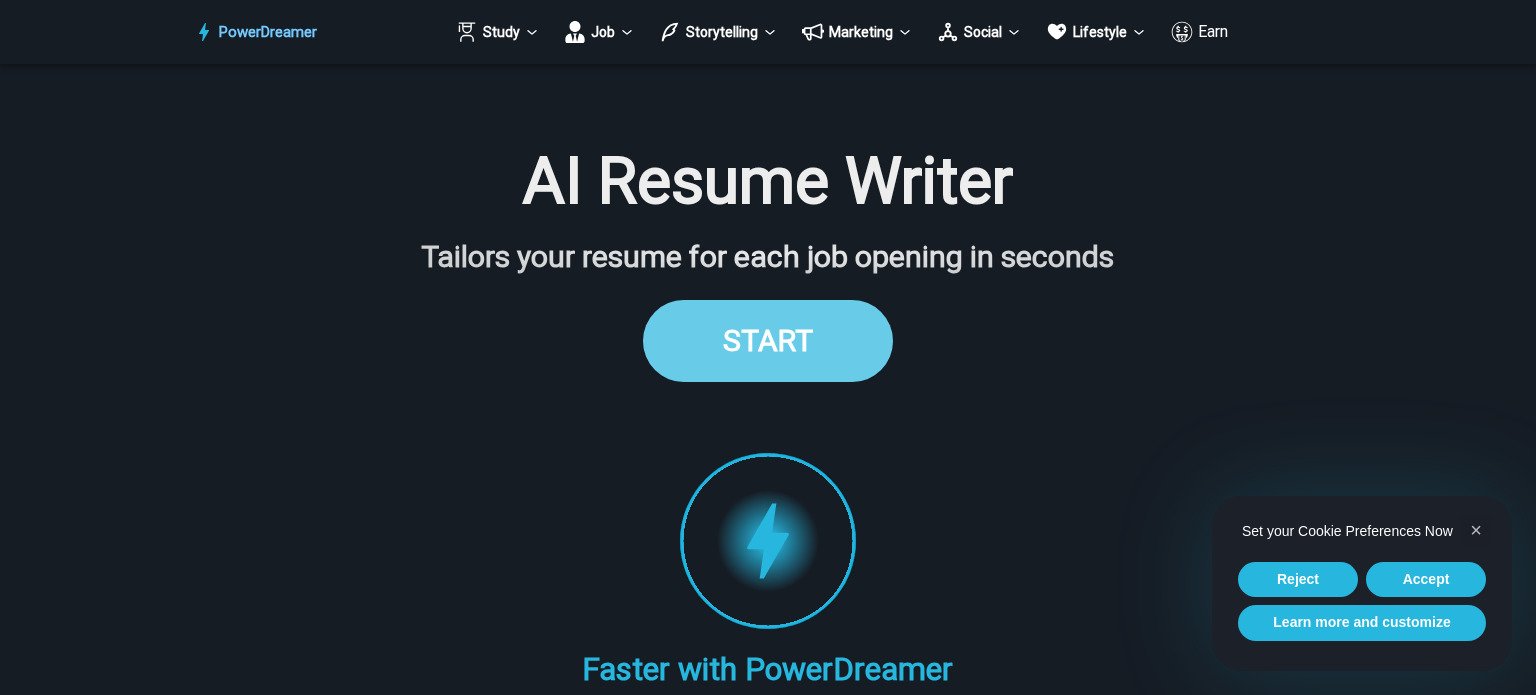click on "START" at bounding box center [768, 340] 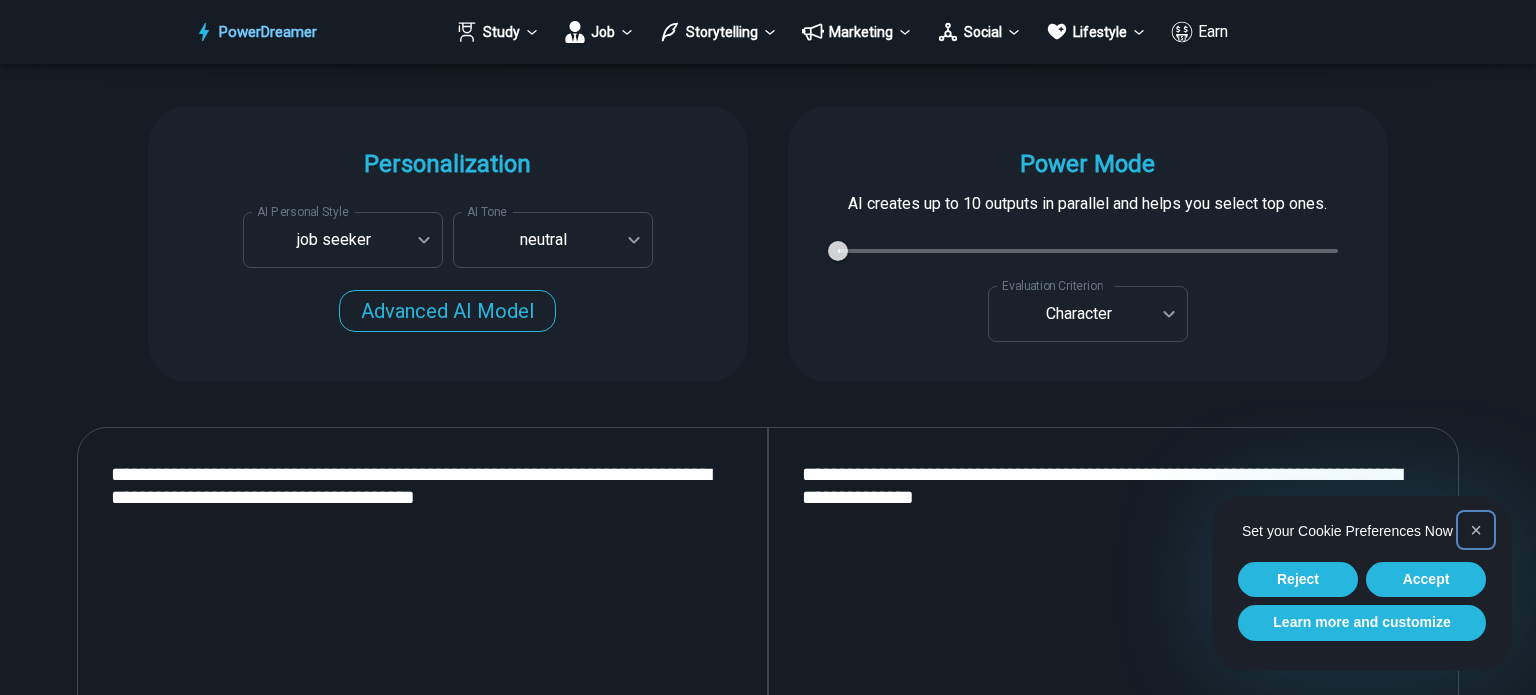 type on "*" 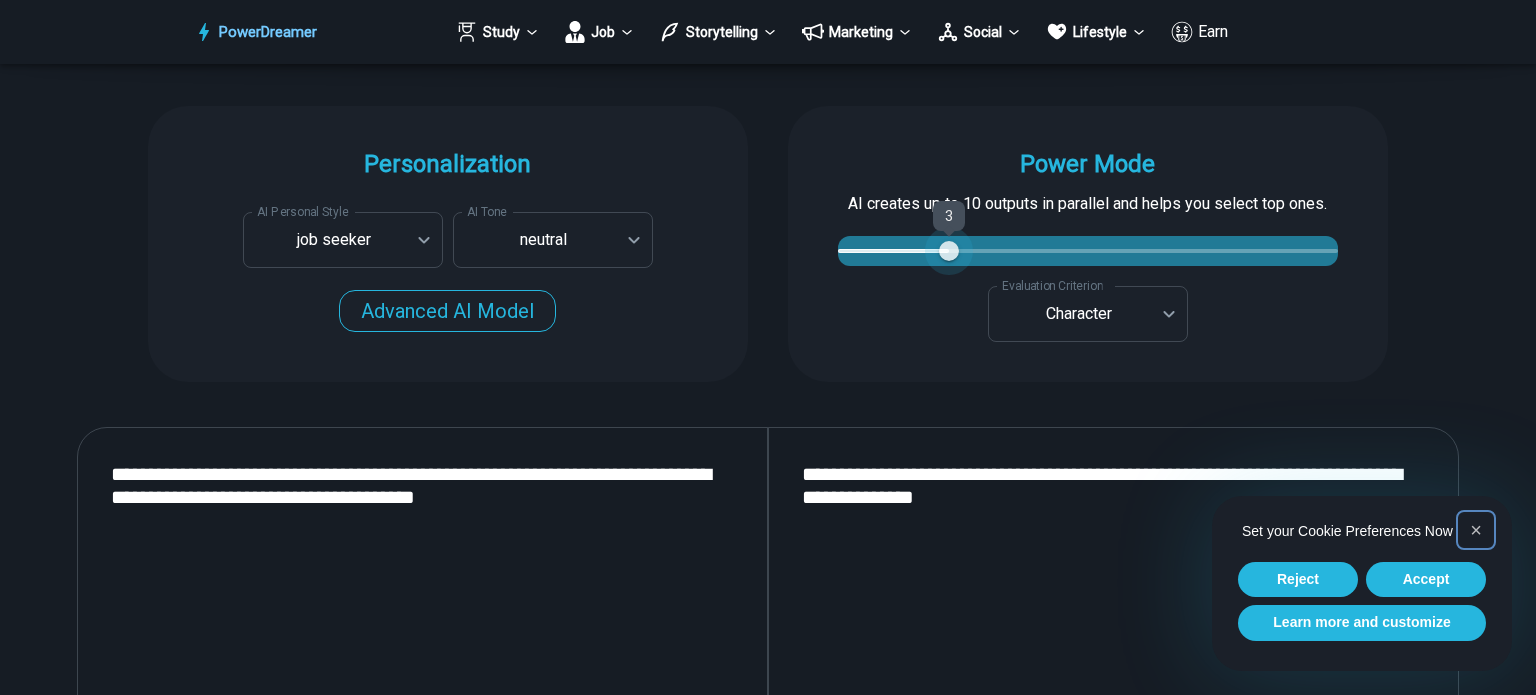 click on "3" at bounding box center [1088, 251] 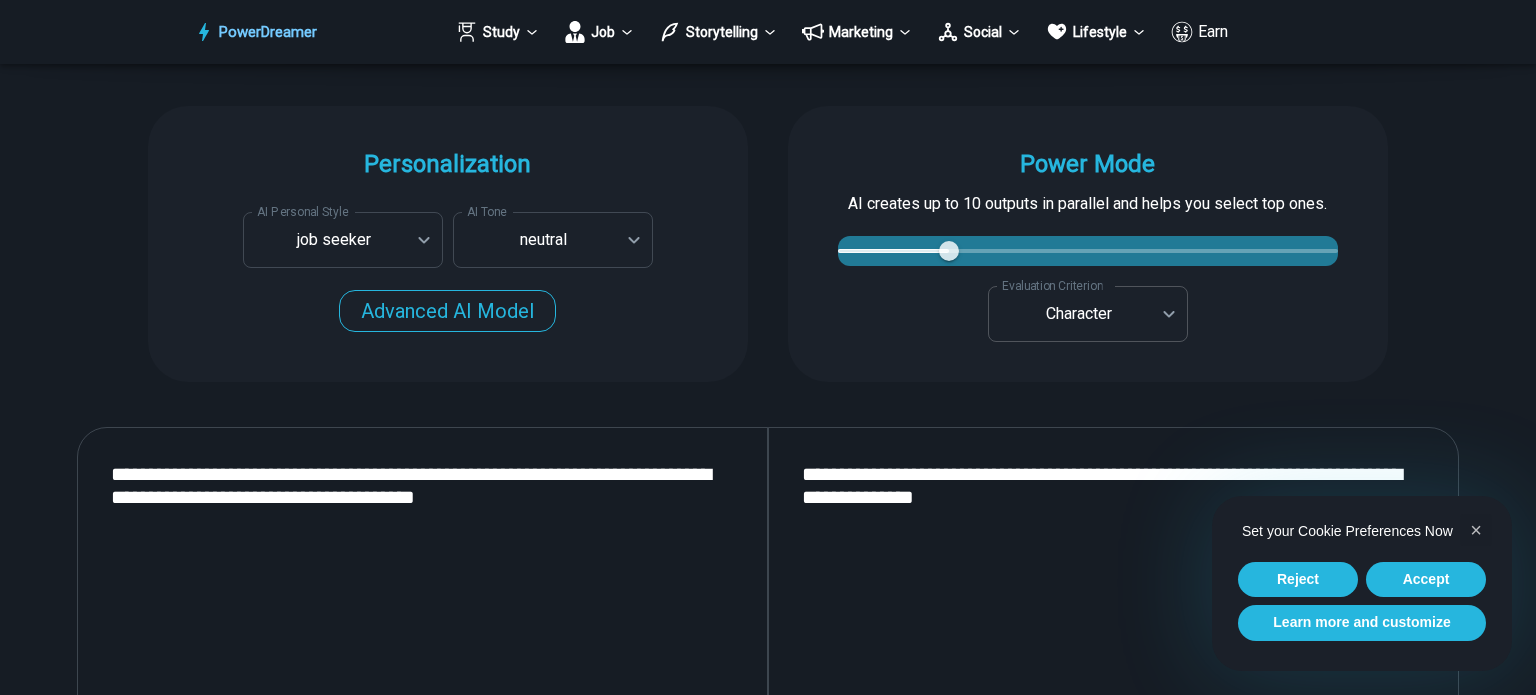 click on "PowerDreamer Study Job Storytelling Marketing Social Lifestyle Earn AI Resume Writer Tailors your resume for each job opening in seconds START Faster with PowerDreamer 212,719  AI-Generated Outputs.  50,000+ Users. 60+ AI Tools. PowerDreamer saved me a ton of stress and even more time. Highly recommend. [PERSON_NAME] is a writer and producer with experience at Morning Rush, [US_STATE] PBS, Metro Weekly and The [US_STATE] Times I received a job offer [DATE] that your awesome website helped me get. Thank you! I will be singing your praises. [PERSON_NAME] signed up to PowerDreamer [DATE] and received his job offer [DATE] Absolutely love this program!! I'm usually hesitant to pay for anything without being able to try it for free first. However, I was desperate to get resume writing help and this program far exceeded my expectations! I have been telling anyone I know looking for a job to try it. [PERSON_NAME] [PERSON_NAME], Product Manager in E-Commerce [PERSON_NAME] [PERSON_NAME] [PERSON_NAME] Personalization AI Tone" at bounding box center [768, 2714] 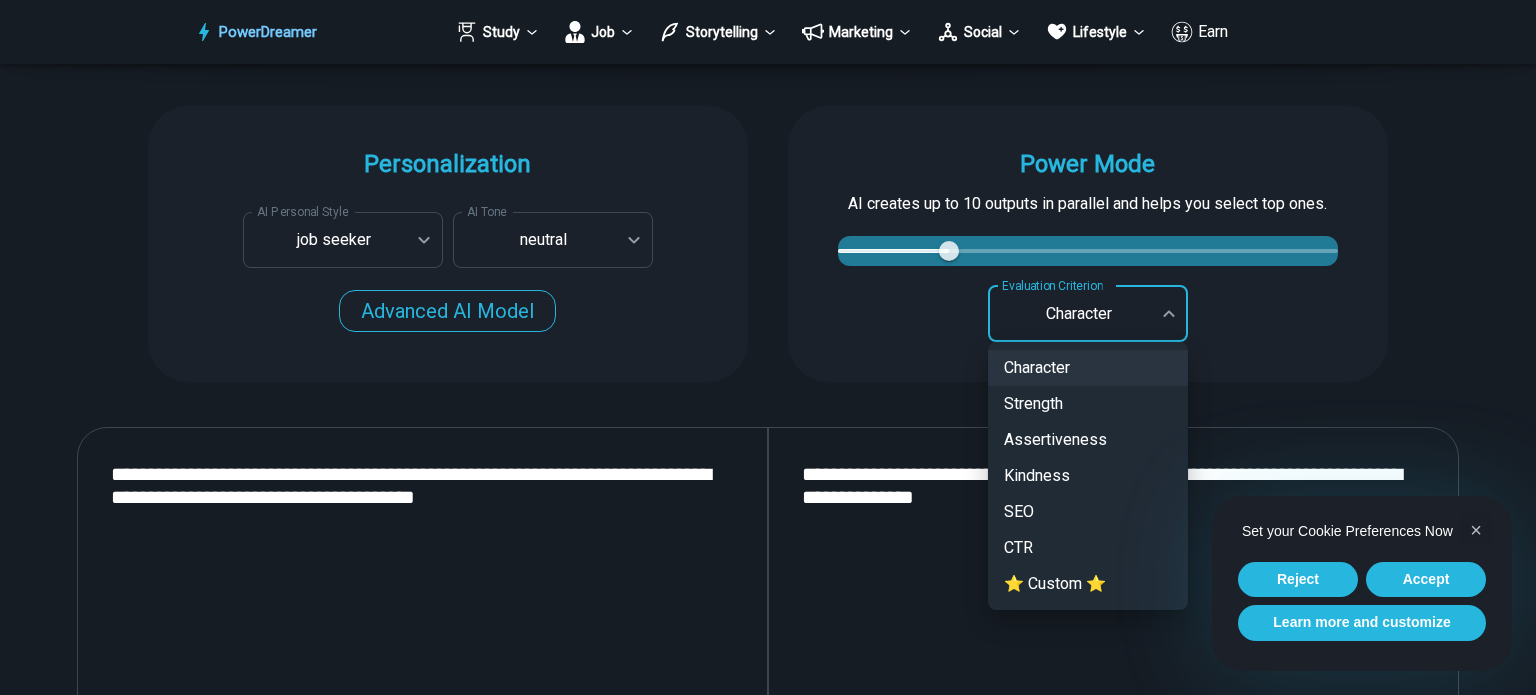 click on "Character" at bounding box center (1088, 368) 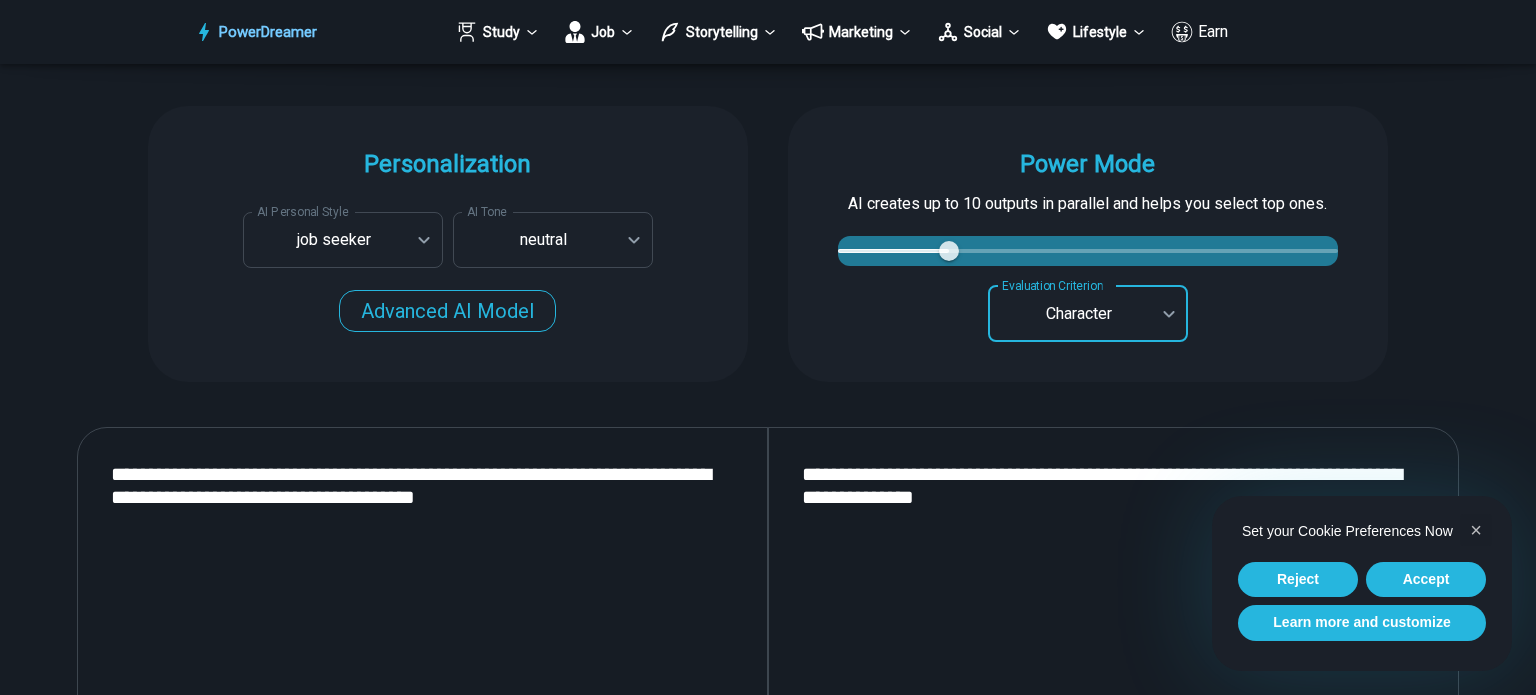 click on "**********" at bounding box center (1113, 693) 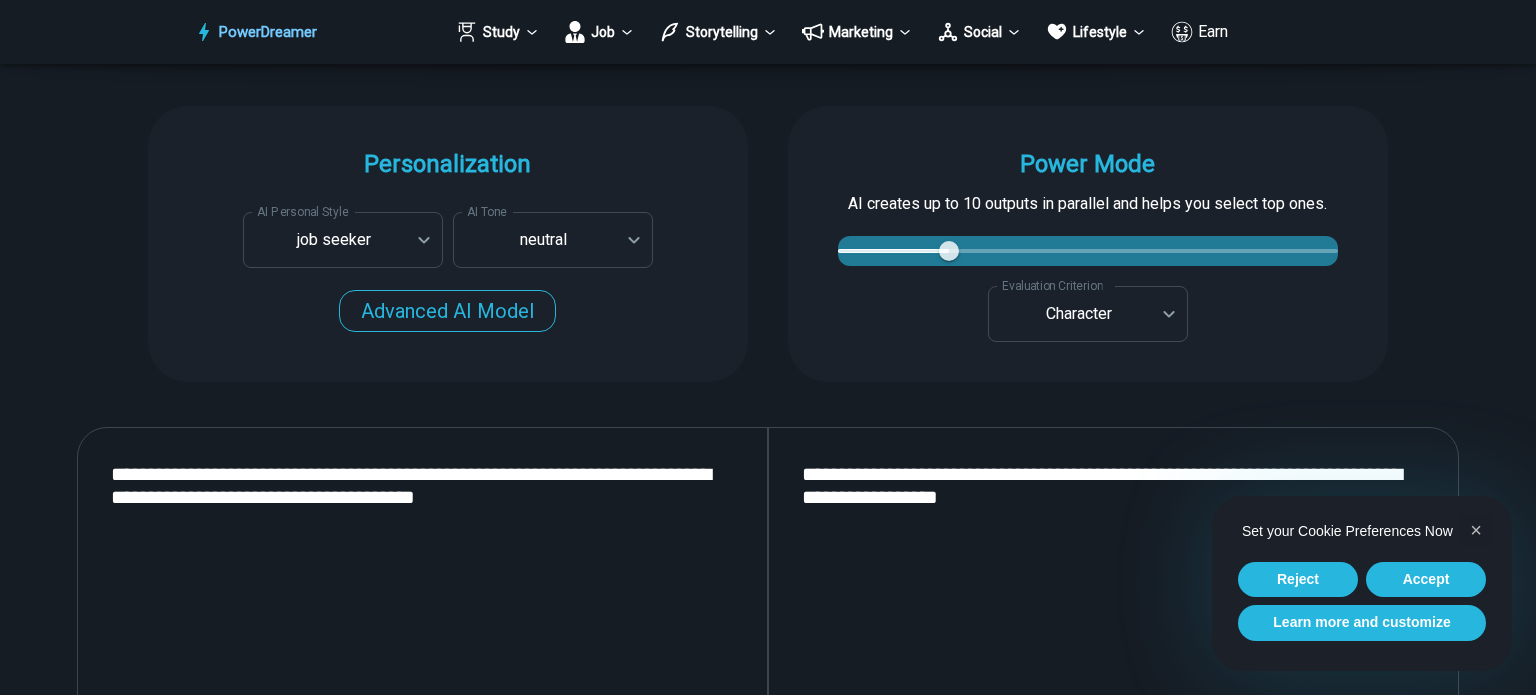 paste 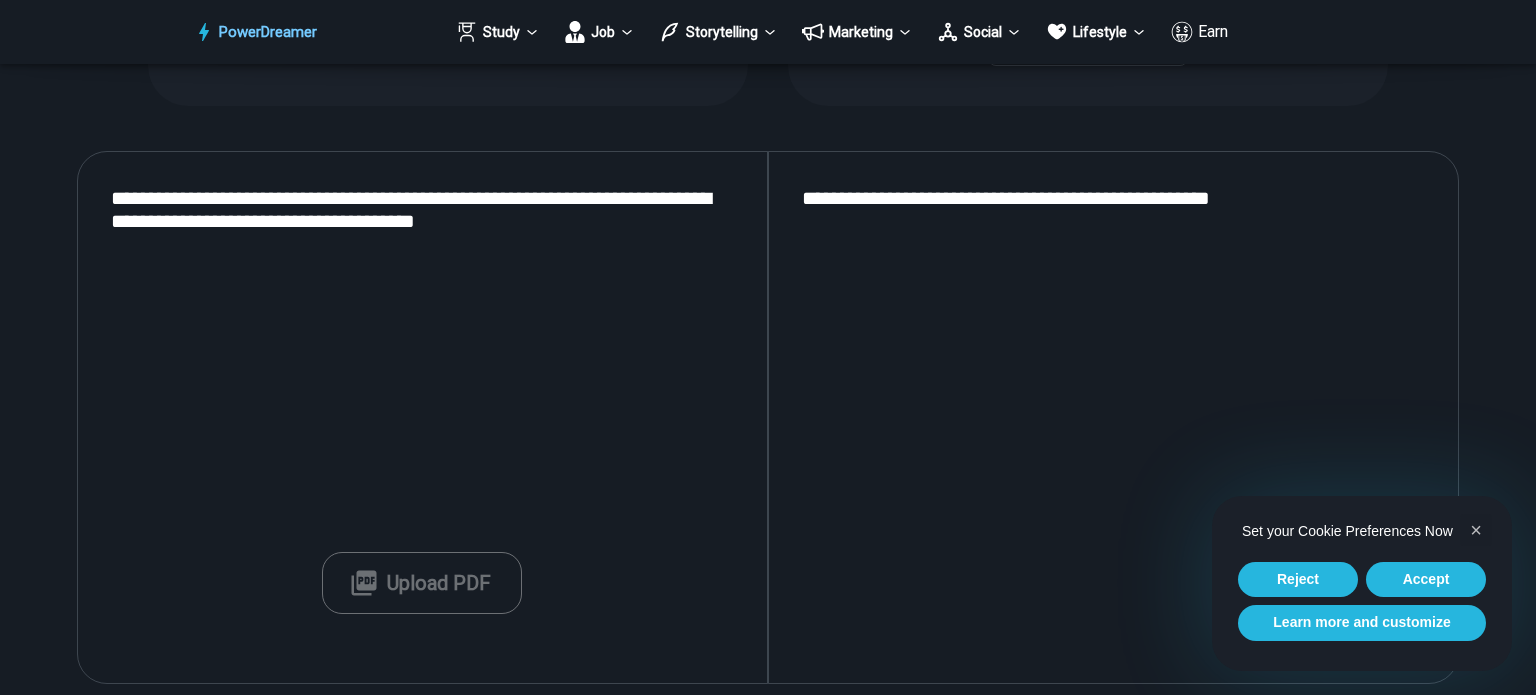 scroll, scrollTop: 1727, scrollLeft: 0, axis: vertical 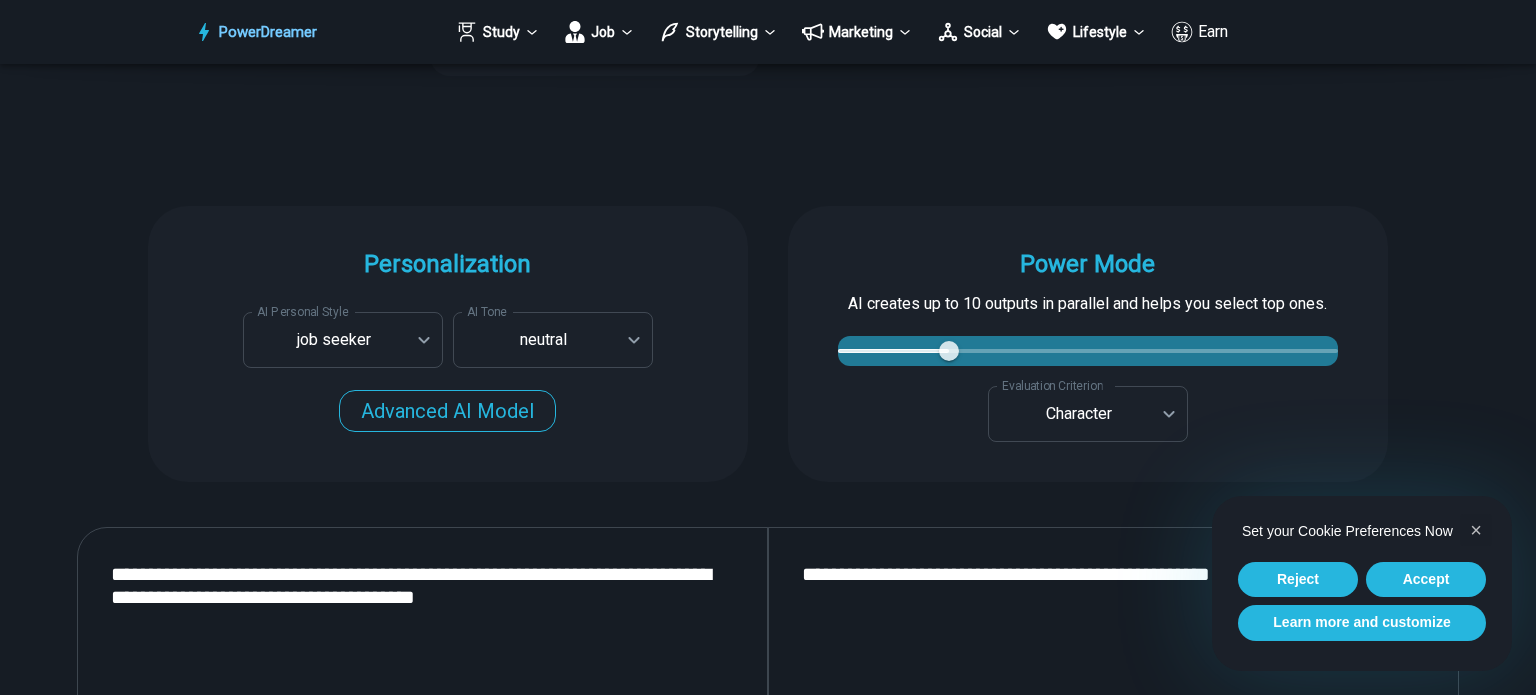 type on "**********" 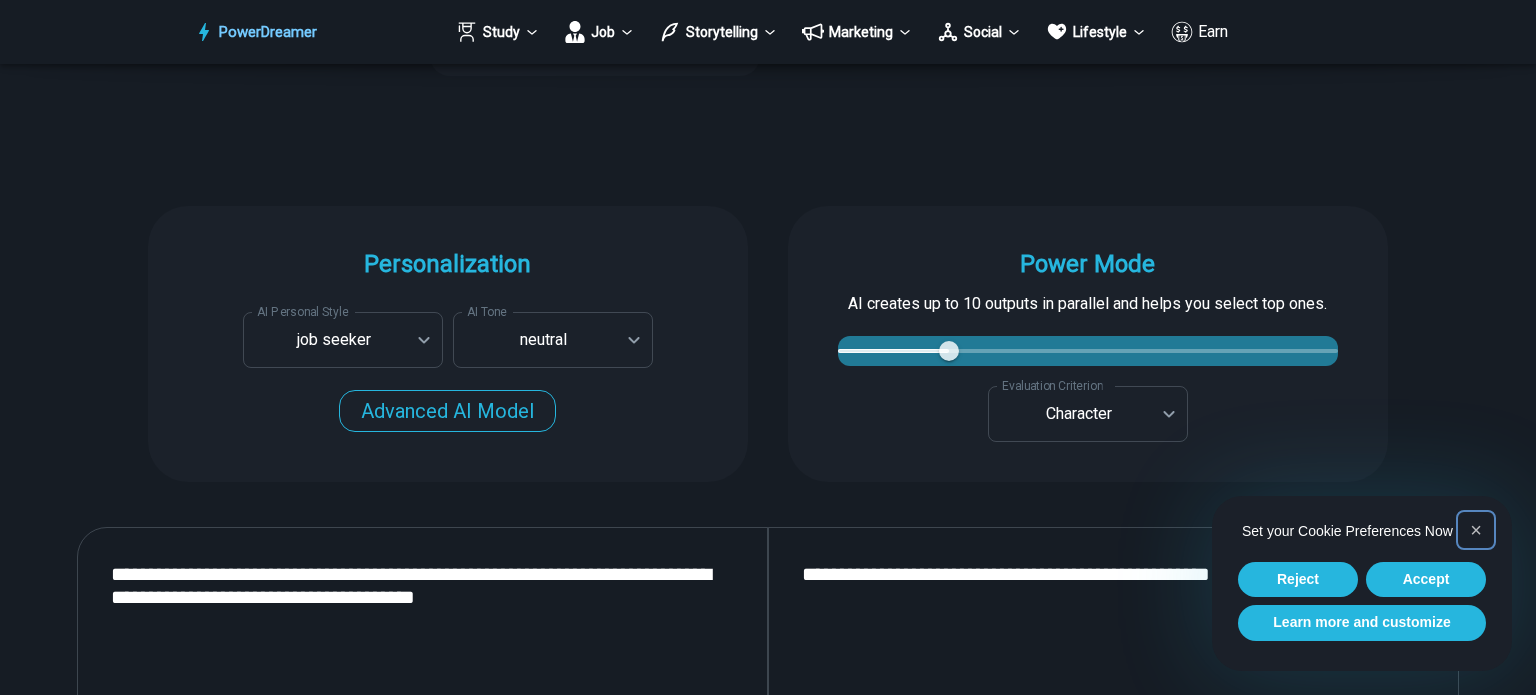 type 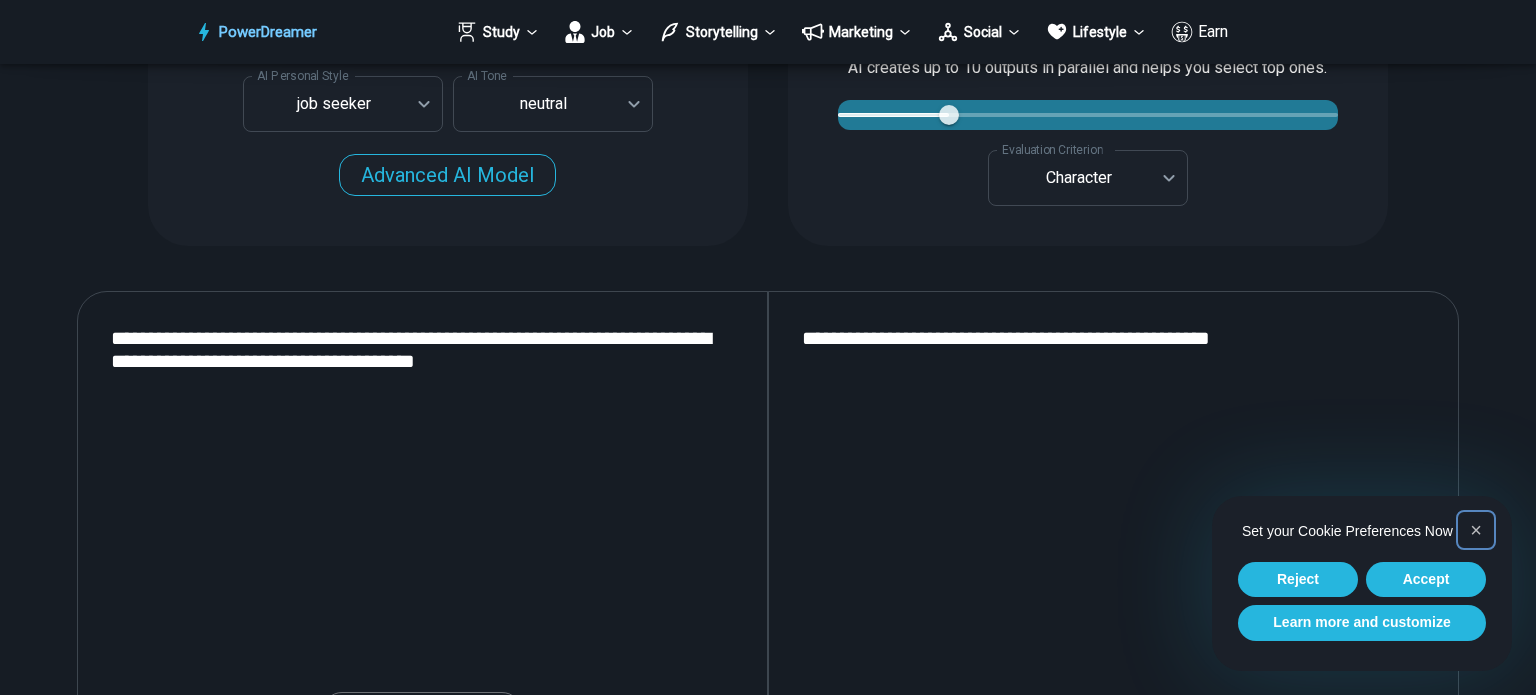 scroll, scrollTop: 1965, scrollLeft: 0, axis: vertical 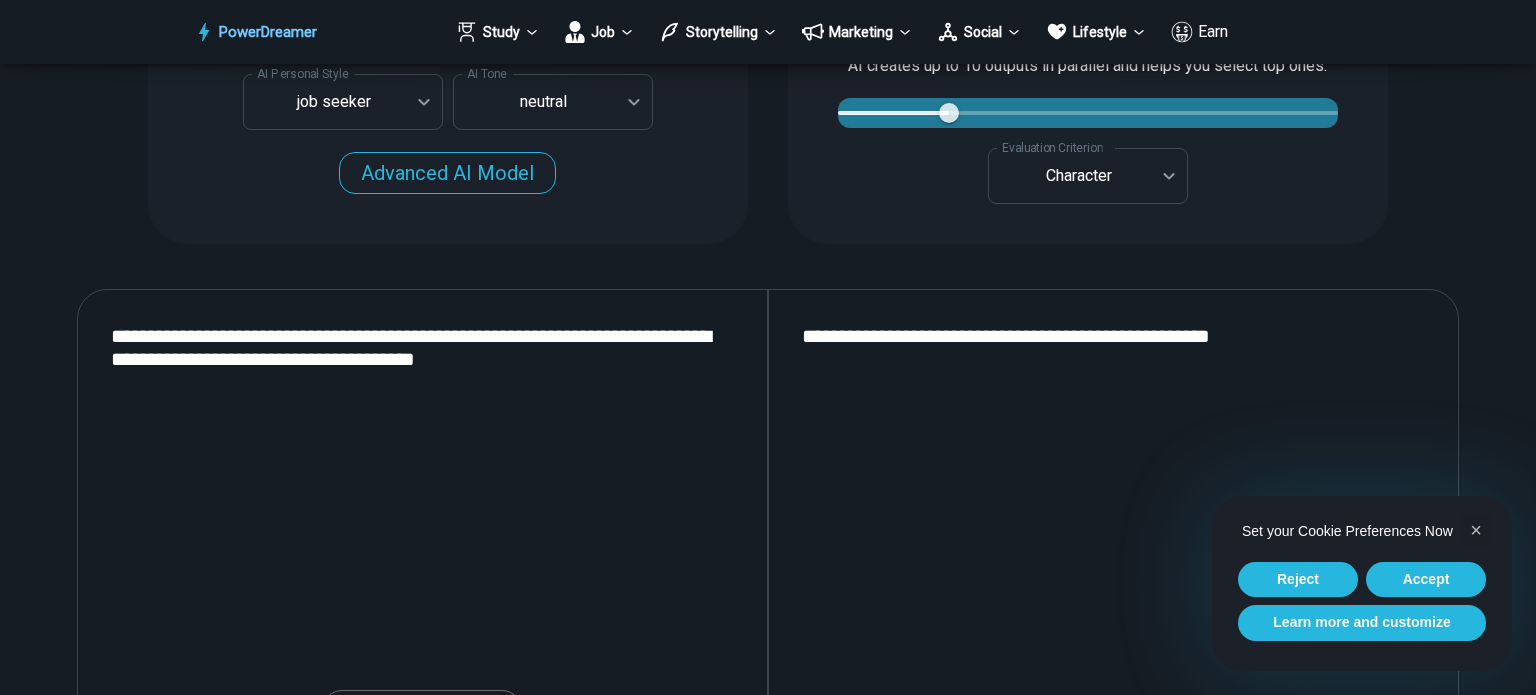 click on "**********" at bounding box center (1113, 555) 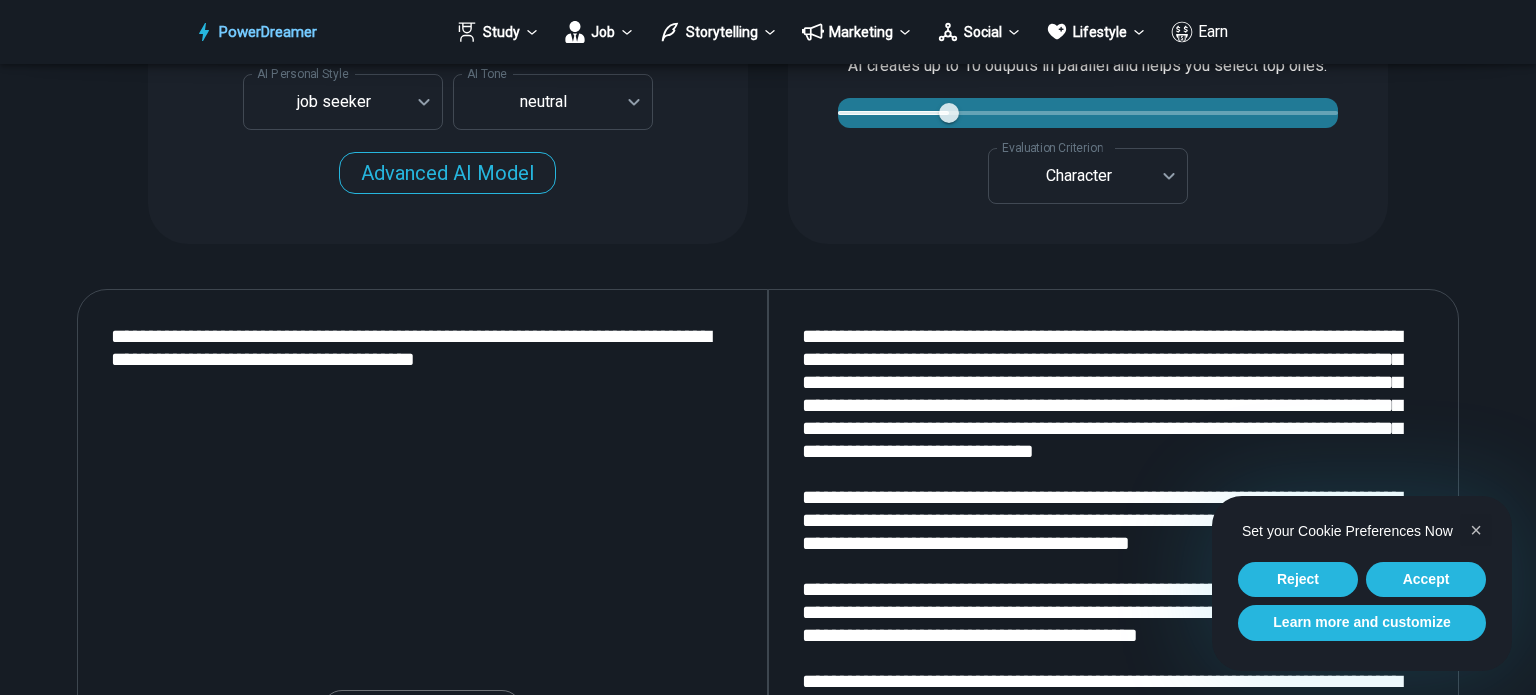 scroll, scrollTop: 3085, scrollLeft: 0, axis: vertical 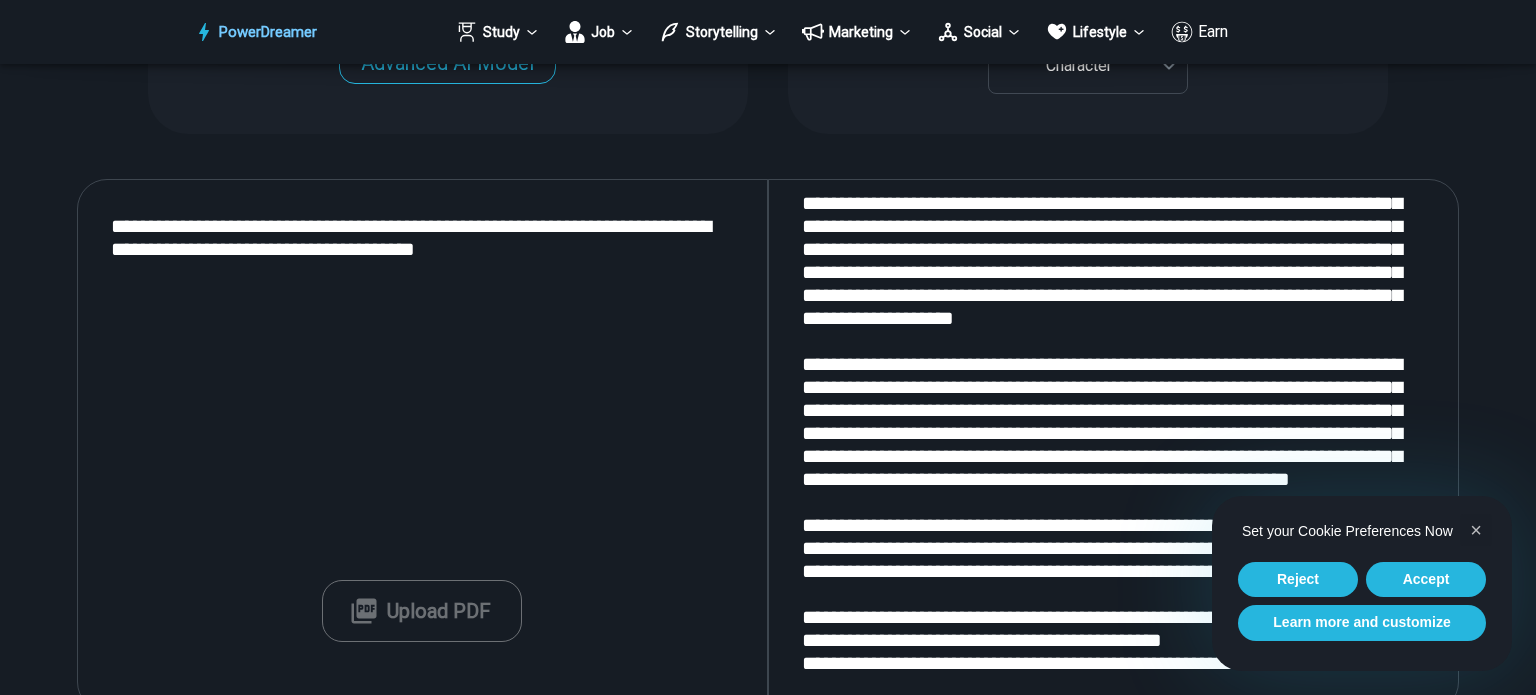 type on "**********" 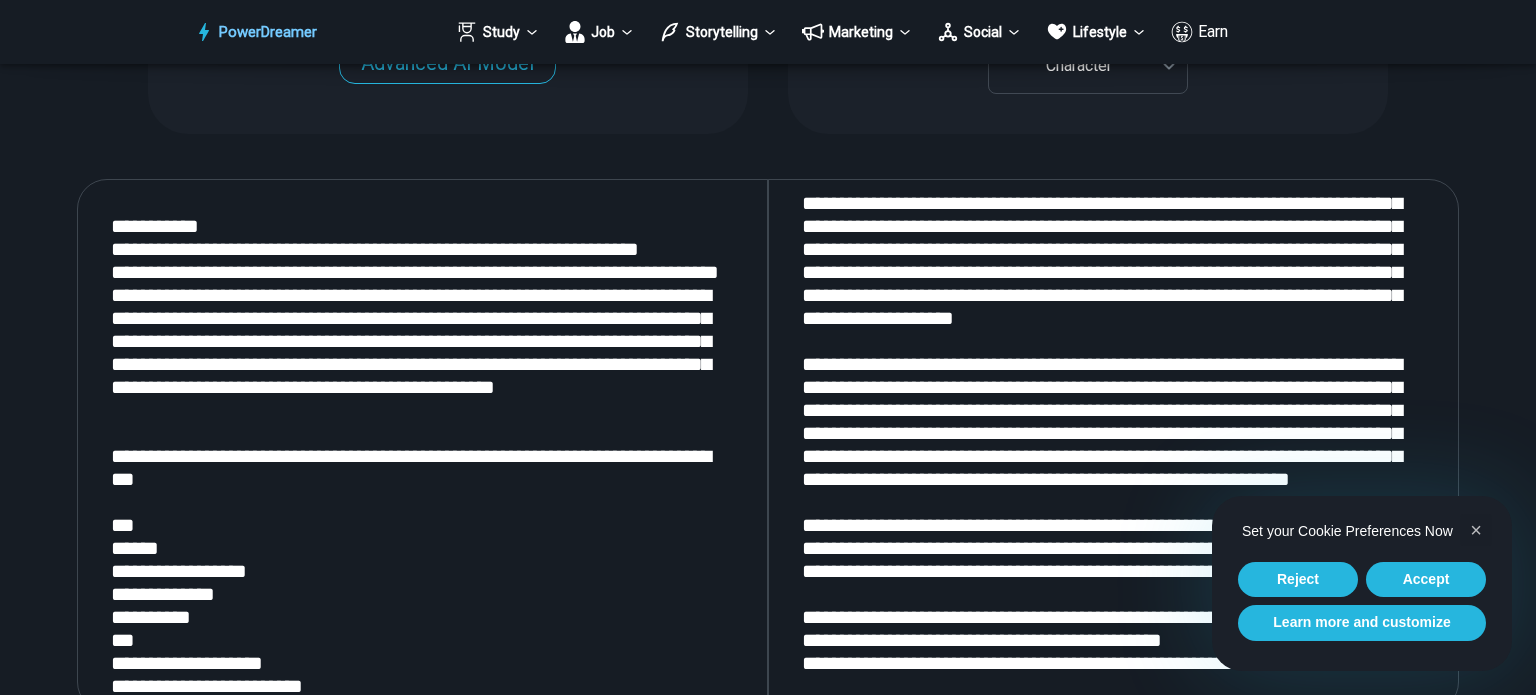 scroll, scrollTop: 1682, scrollLeft: 0, axis: vertical 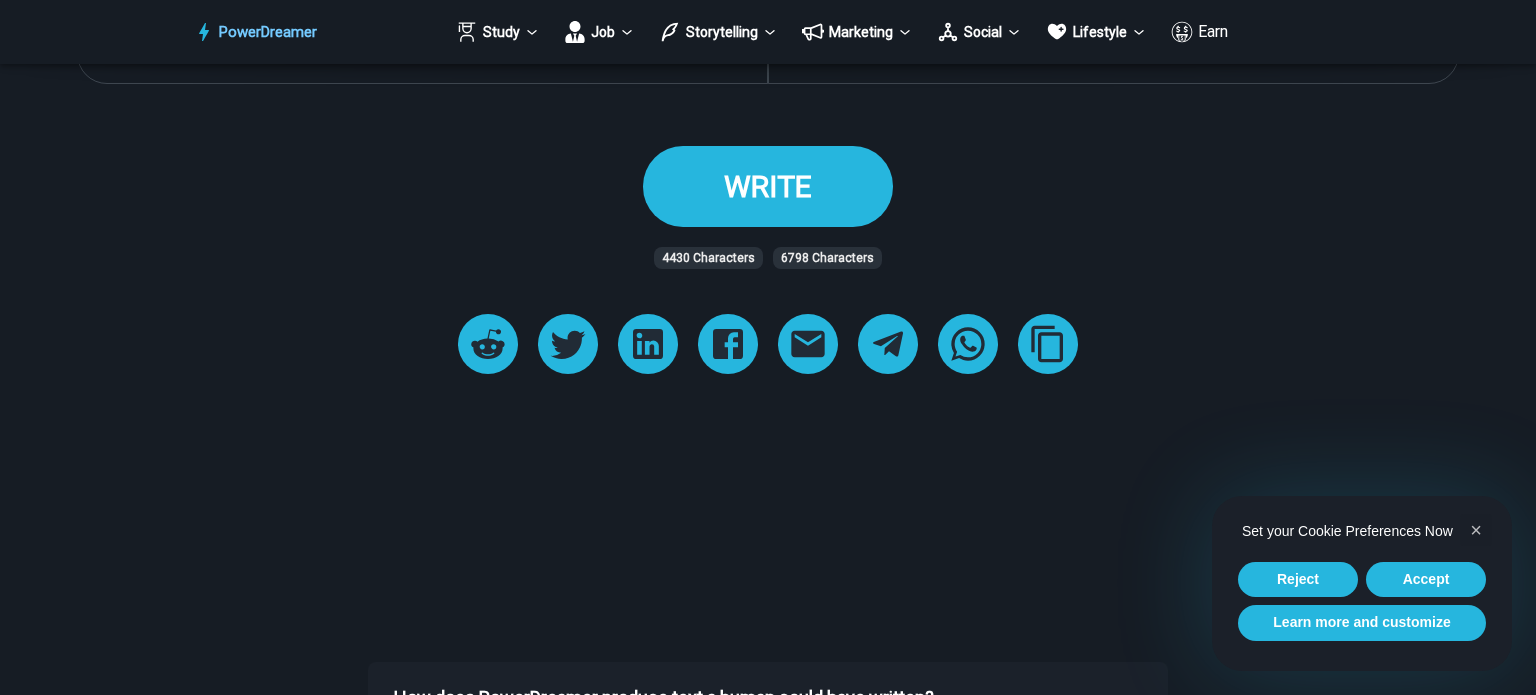 type on "**********" 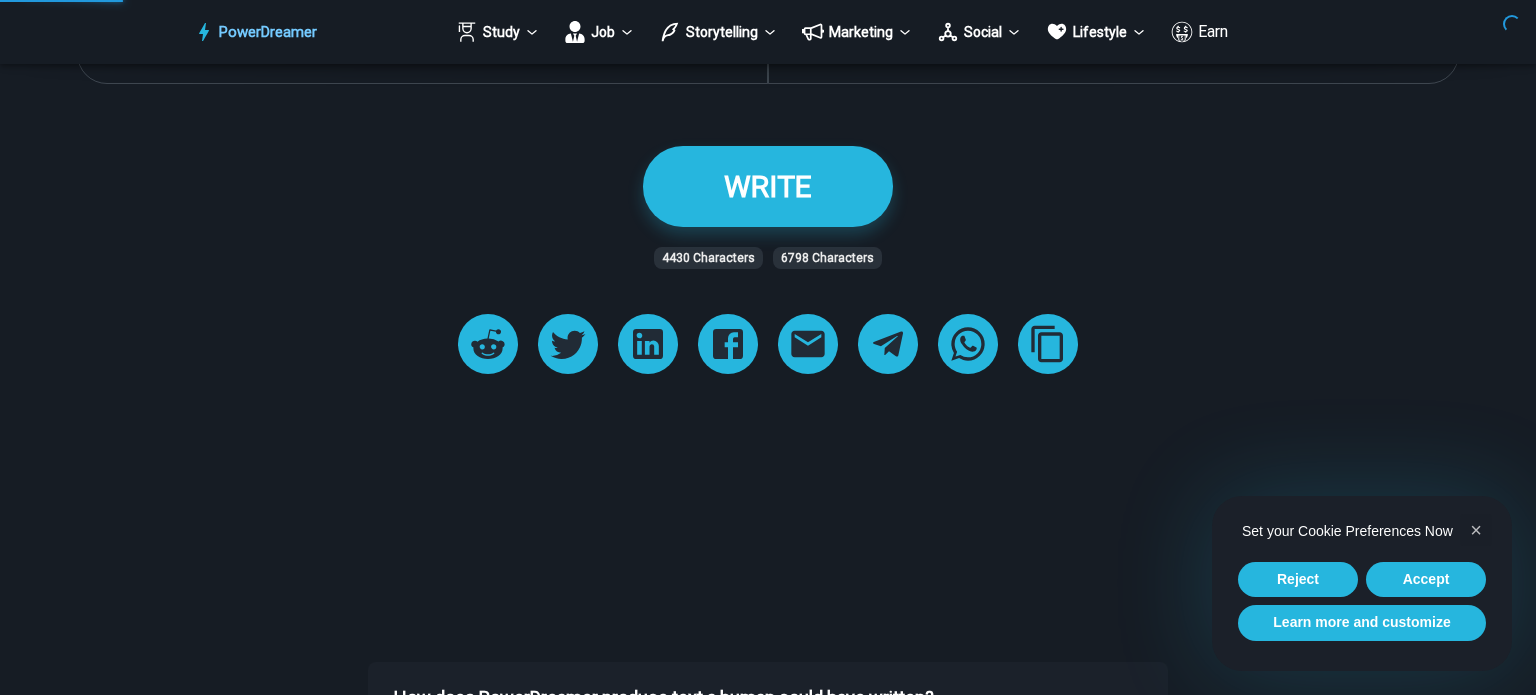 scroll, scrollTop: 0, scrollLeft: 0, axis: both 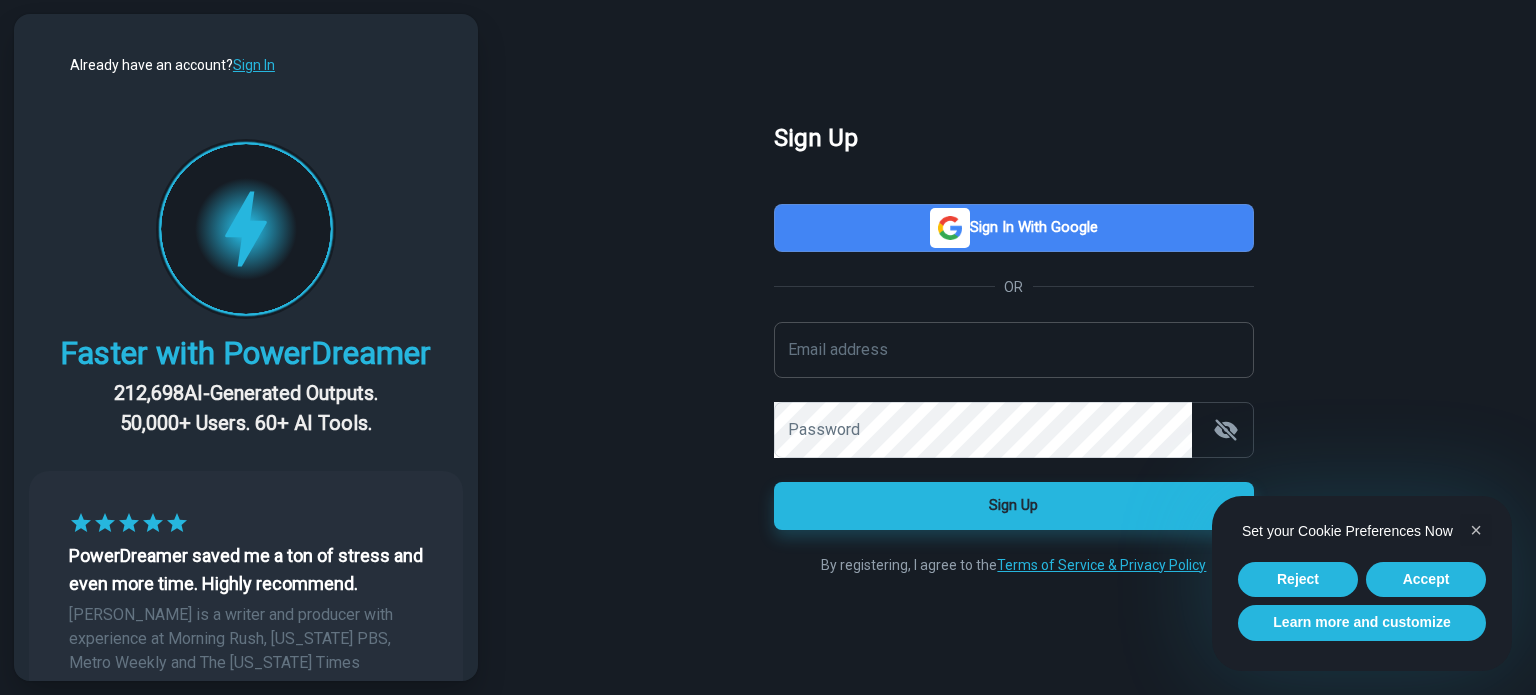 click on "Email address" at bounding box center [1014, 350] 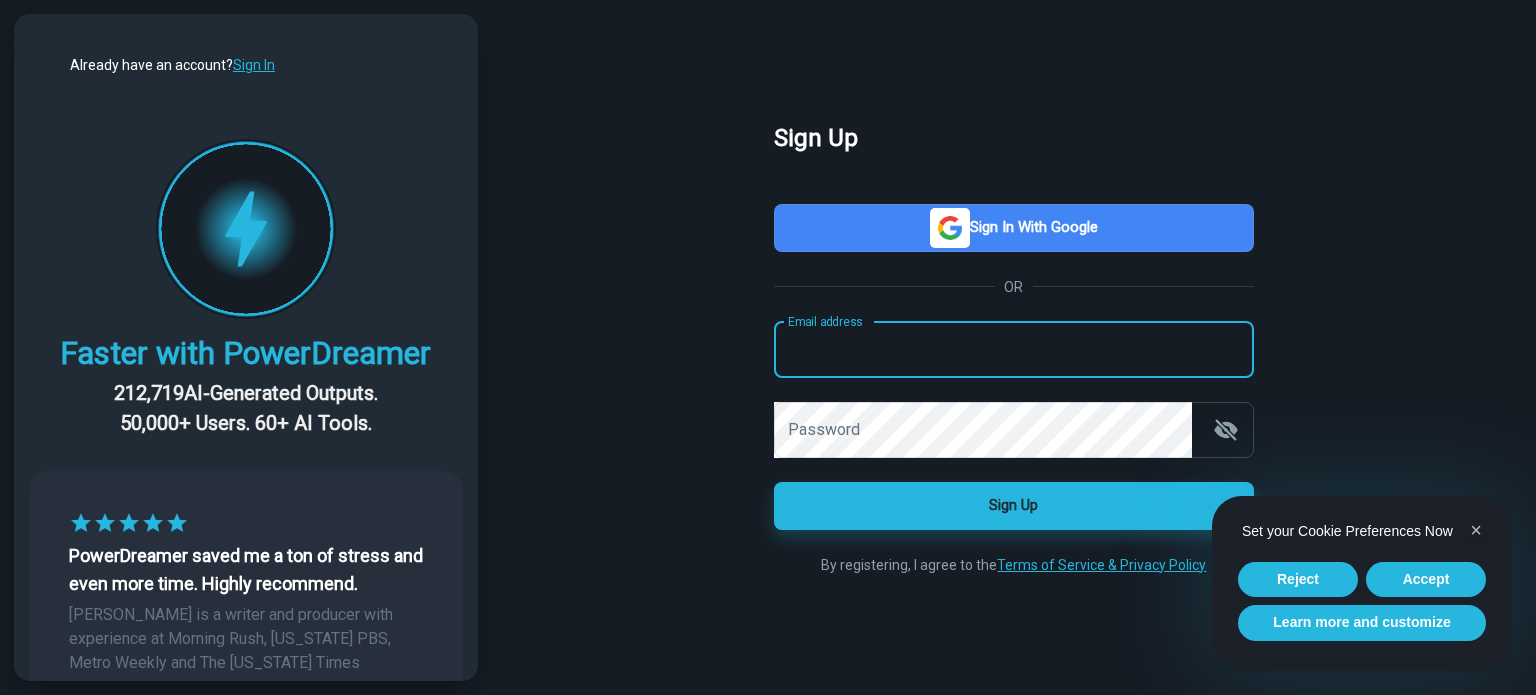 click on "Sign in with Google" at bounding box center [1014, 228] 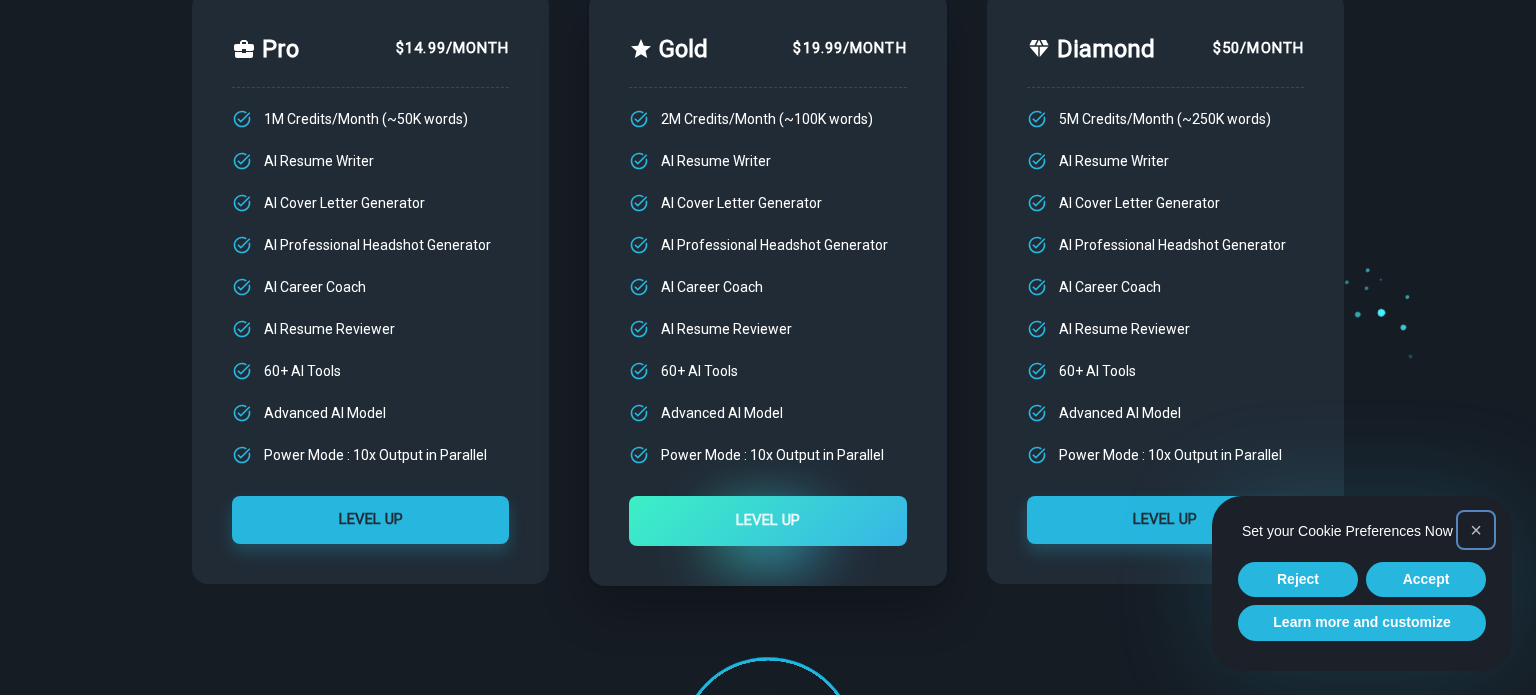 scroll, scrollTop: 0, scrollLeft: 0, axis: both 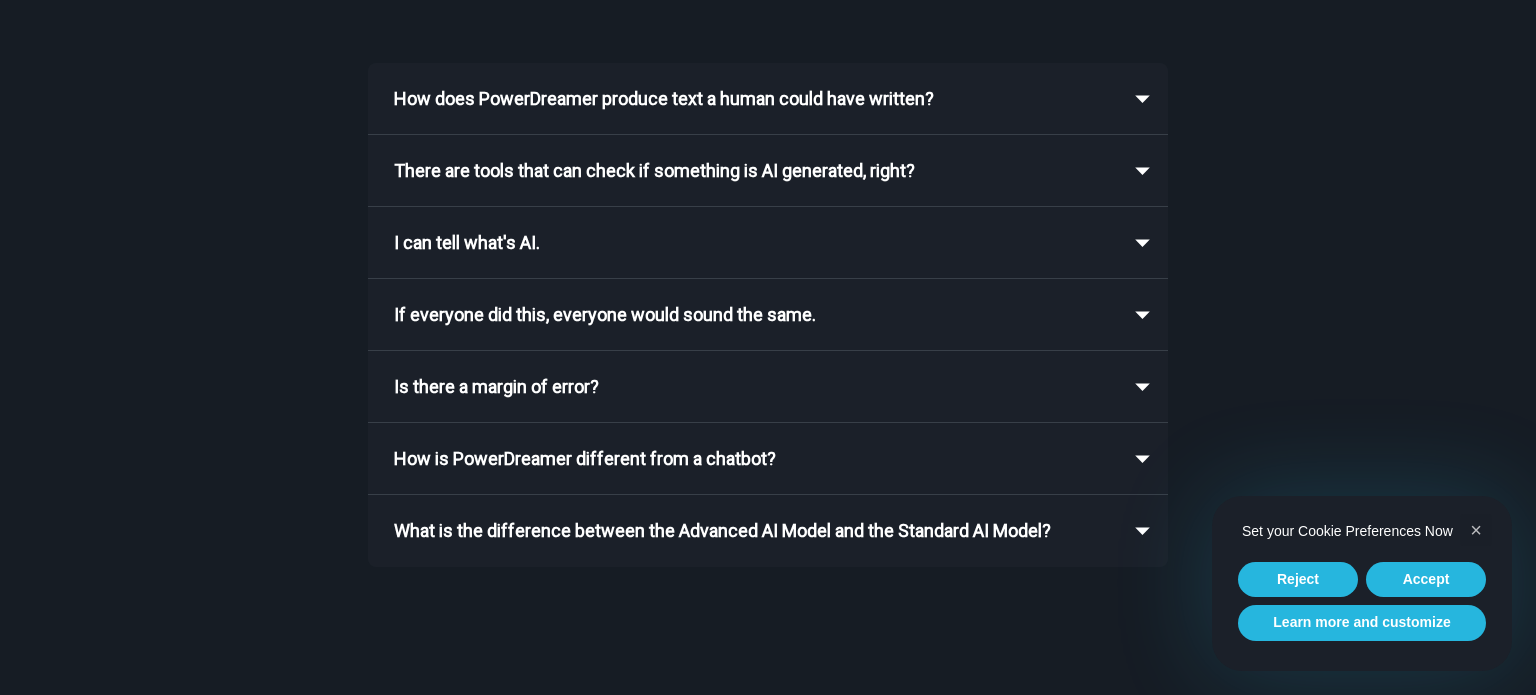 click on "I can tell what's AI." at bounding box center (754, 243) 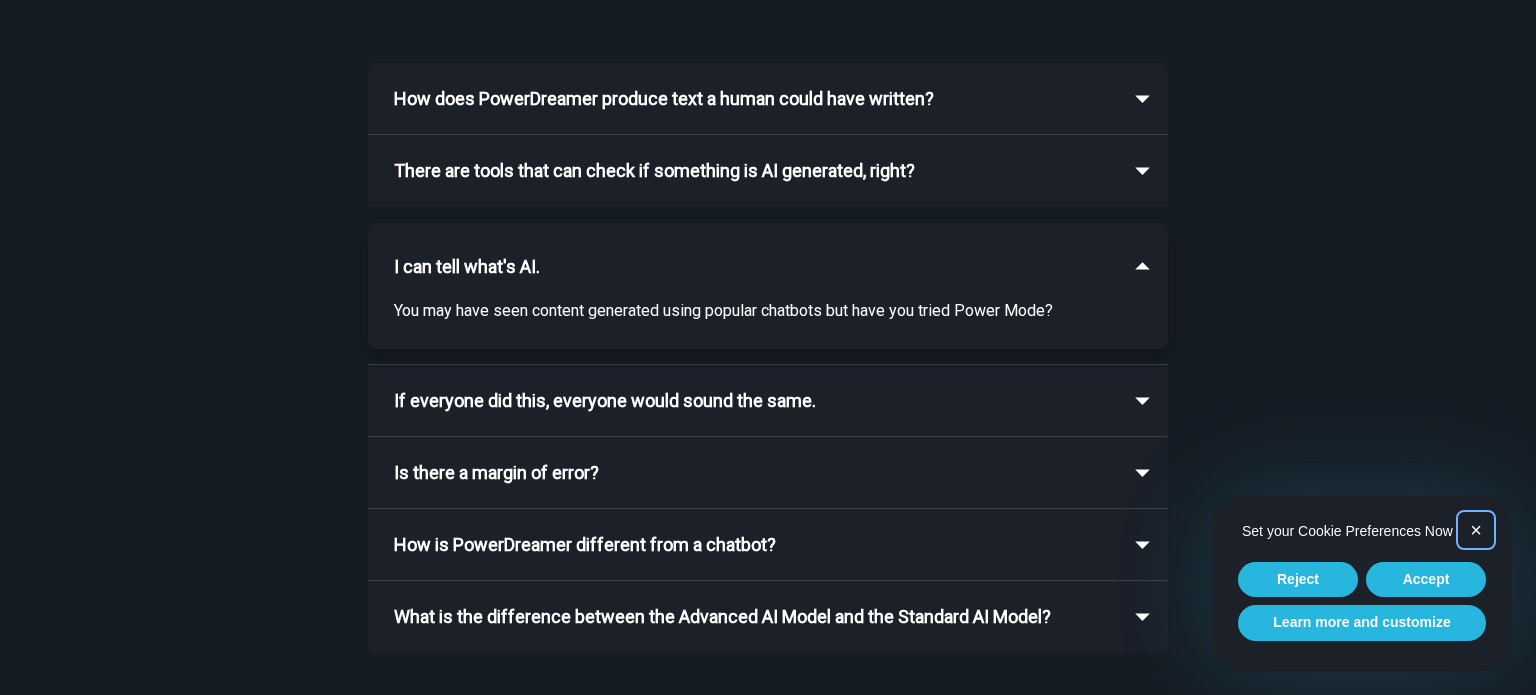 click on "×" at bounding box center (1476, 530) 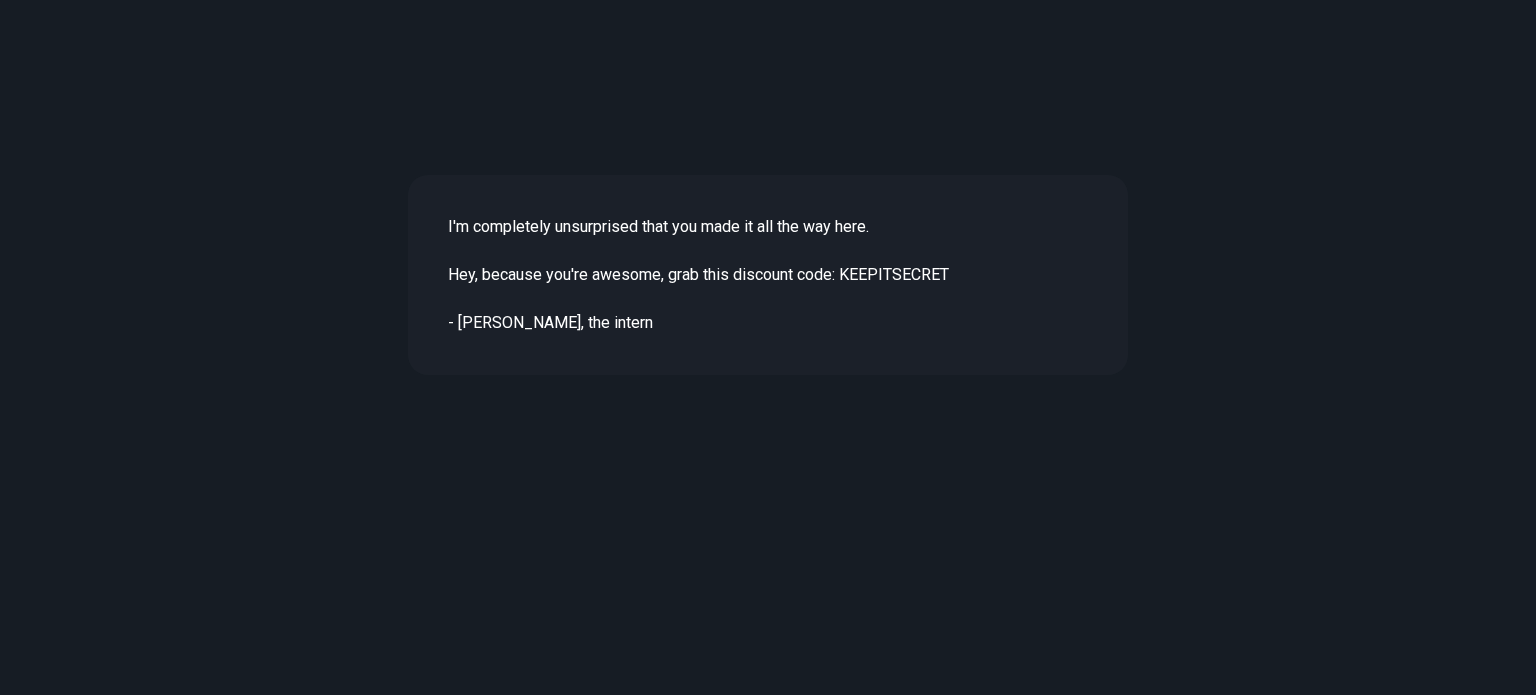 scroll, scrollTop: 5243, scrollLeft: 0, axis: vertical 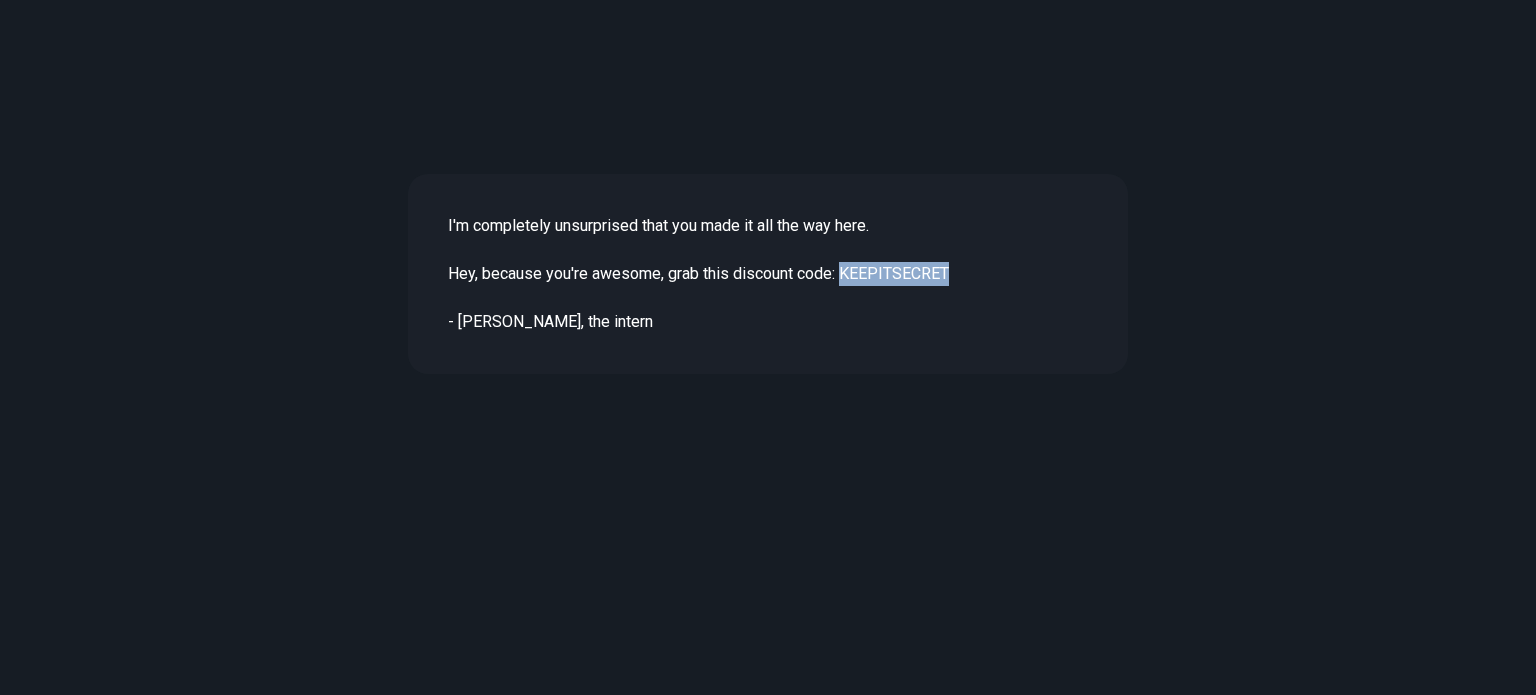 drag, startPoint x: 954, startPoint y: 275, endPoint x: 846, endPoint y: 274, distance: 108.00463 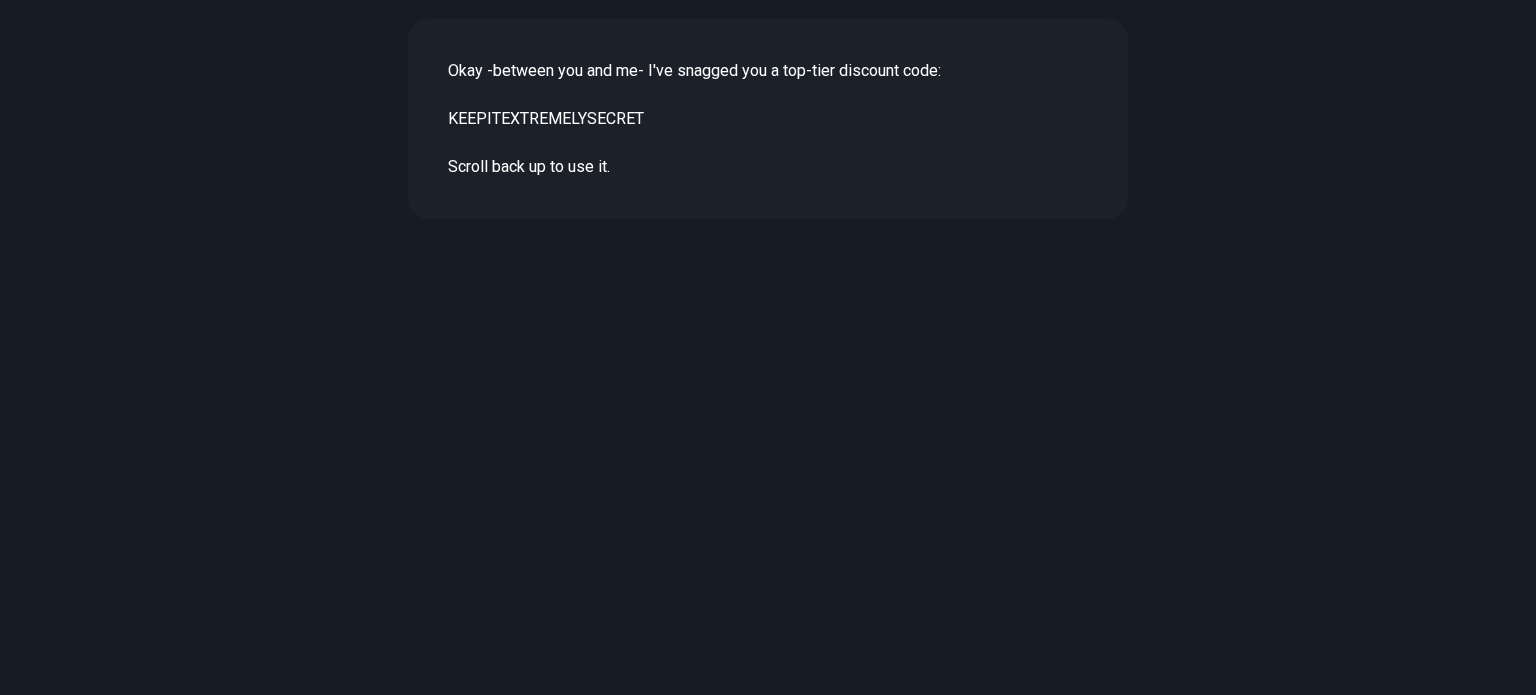 scroll, scrollTop: 7571, scrollLeft: 0, axis: vertical 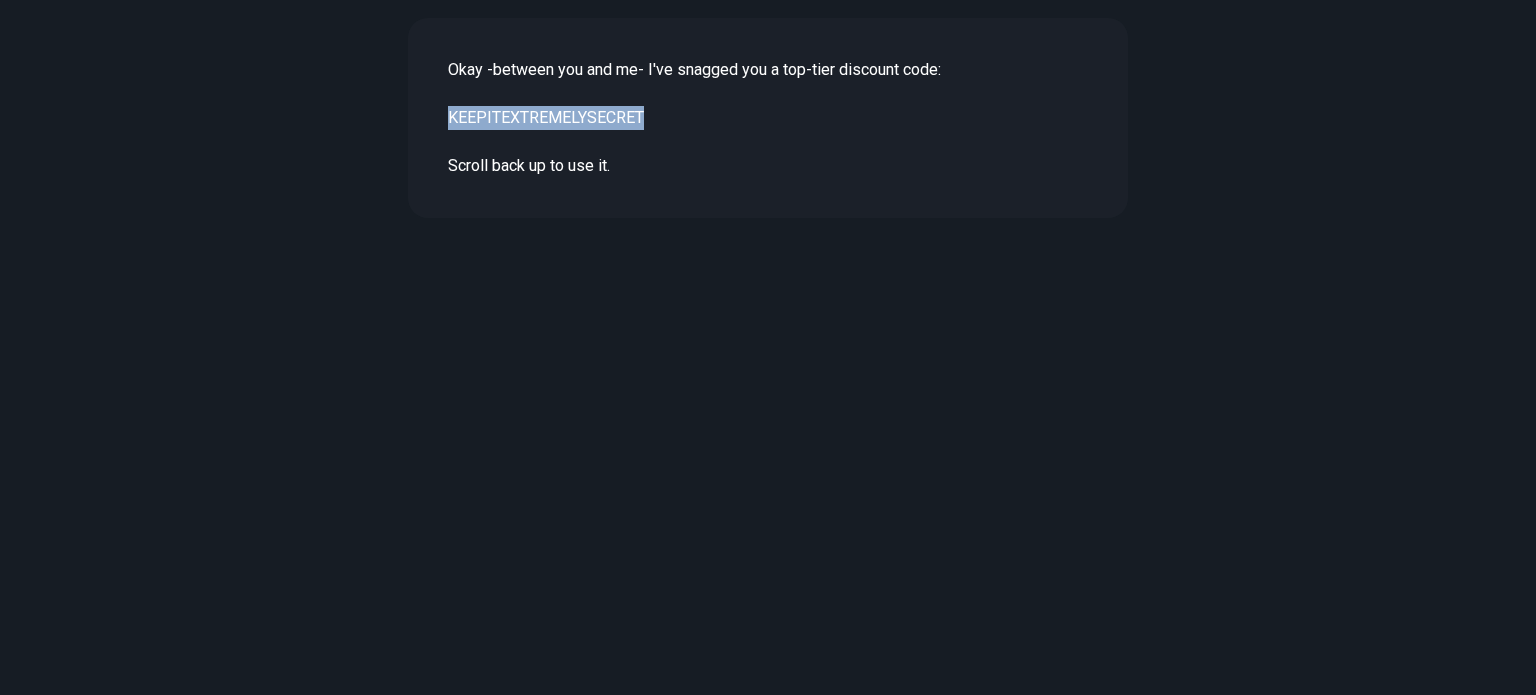 drag, startPoint x: 680, startPoint y: 128, endPoint x: 446, endPoint y: 115, distance: 234.36084 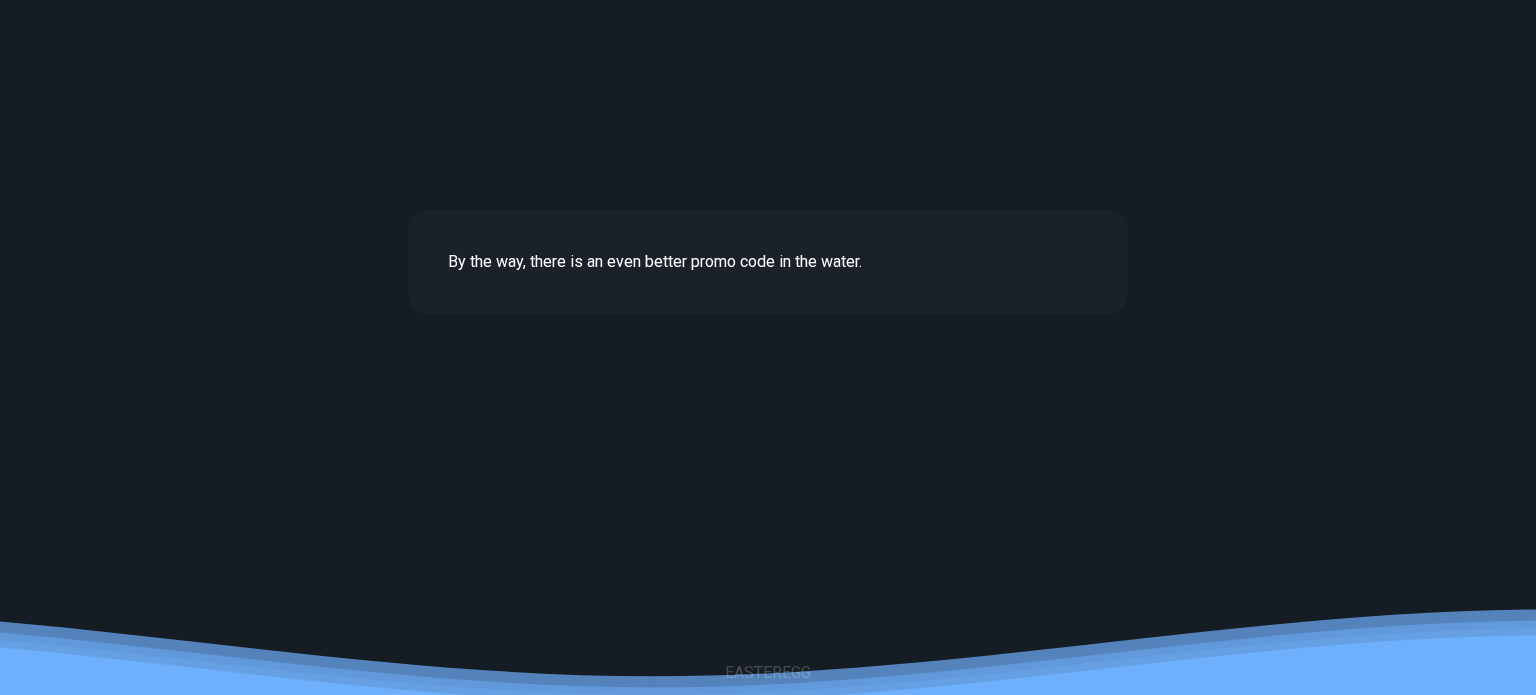 scroll, scrollTop: 8806, scrollLeft: 0, axis: vertical 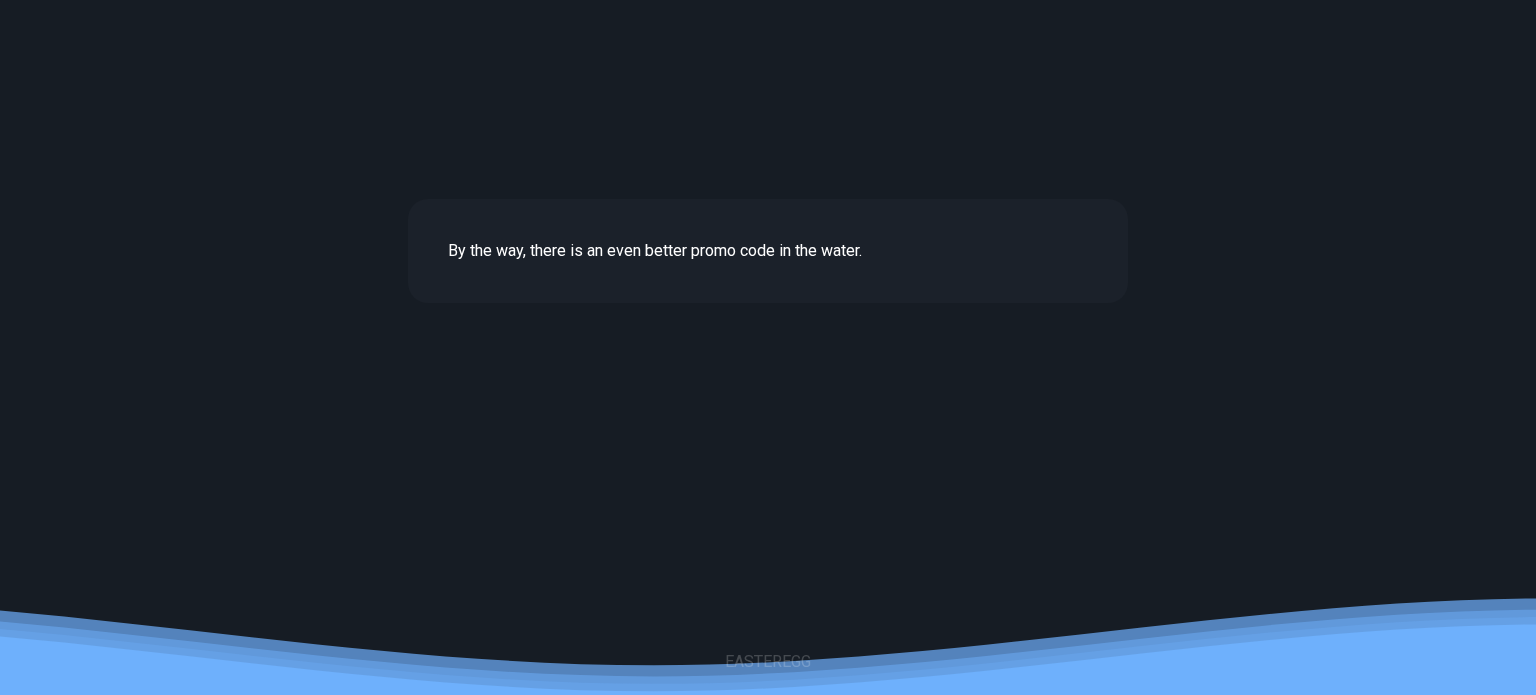 click 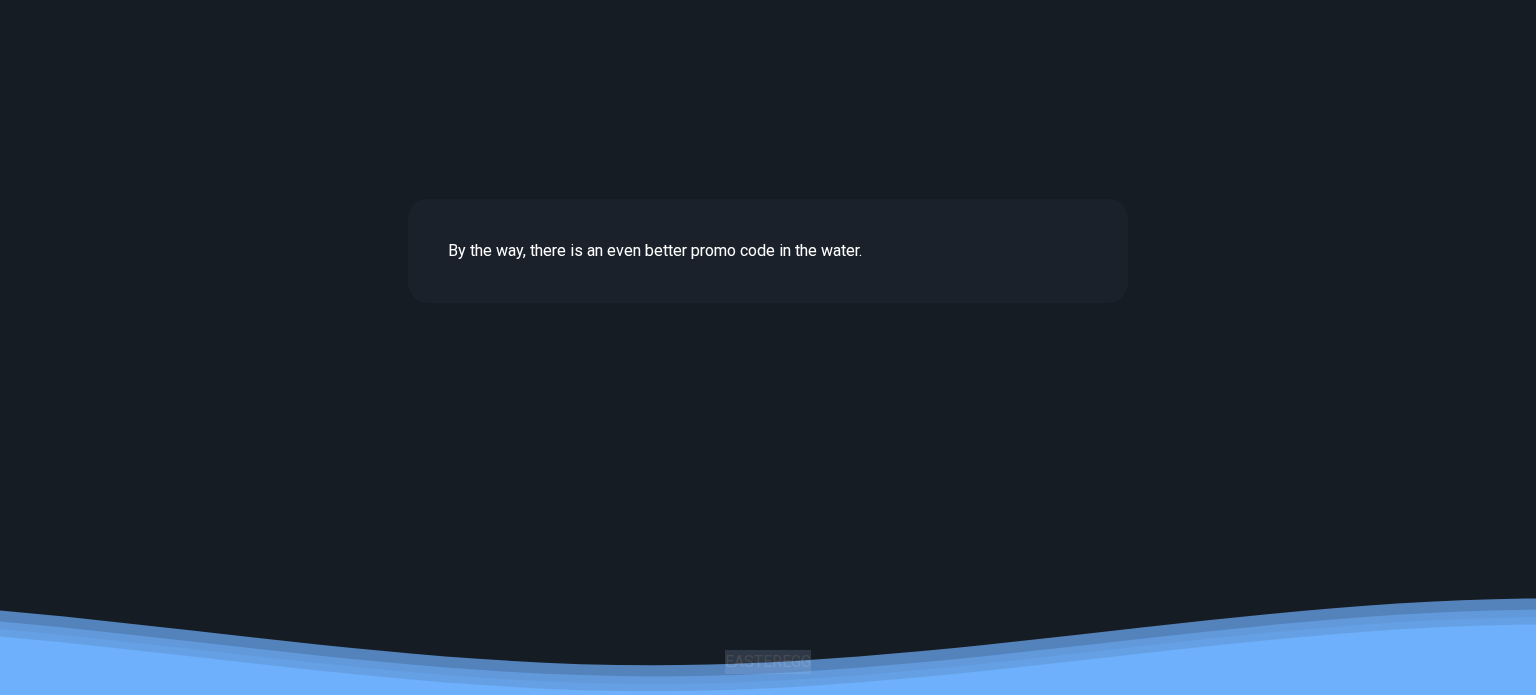 drag, startPoint x: 812, startPoint y: 661, endPoint x: 707, endPoint y: 659, distance: 105.01904 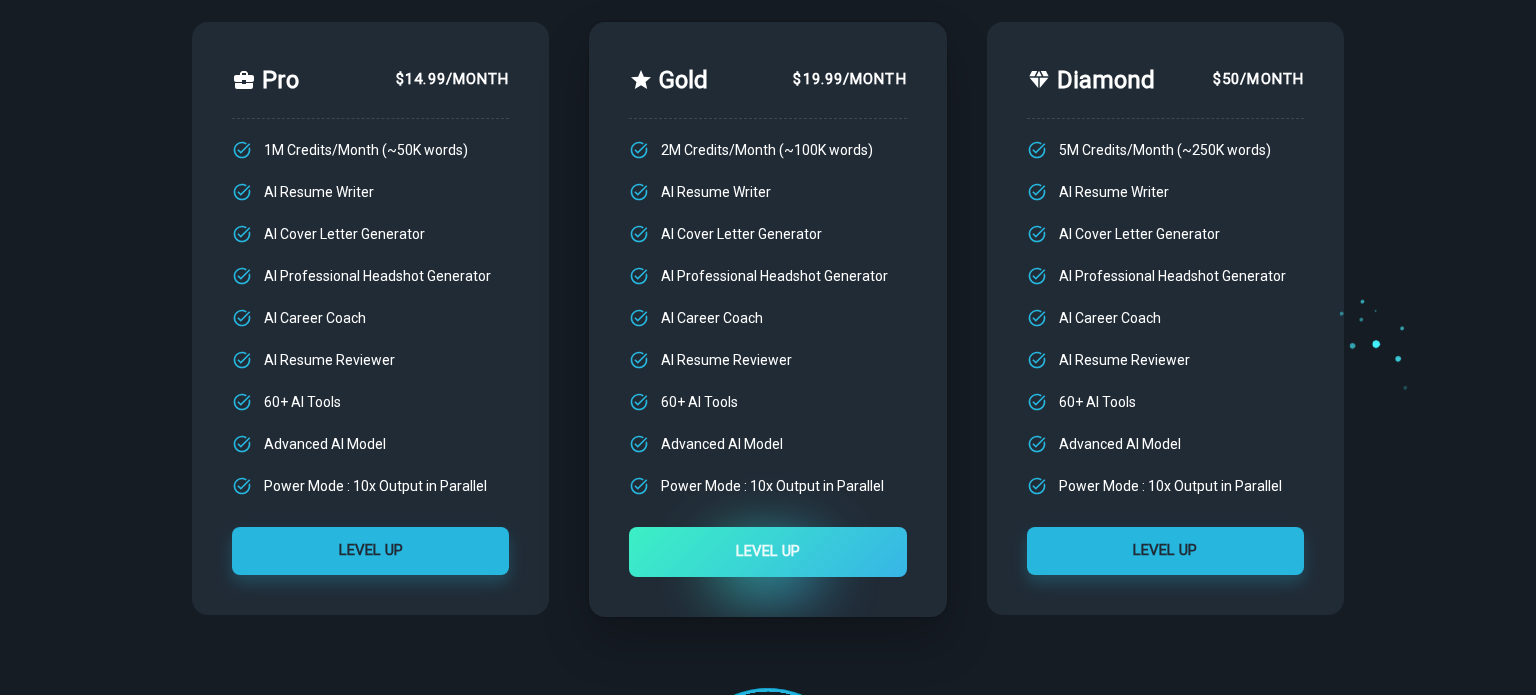 scroll, scrollTop: 202, scrollLeft: 0, axis: vertical 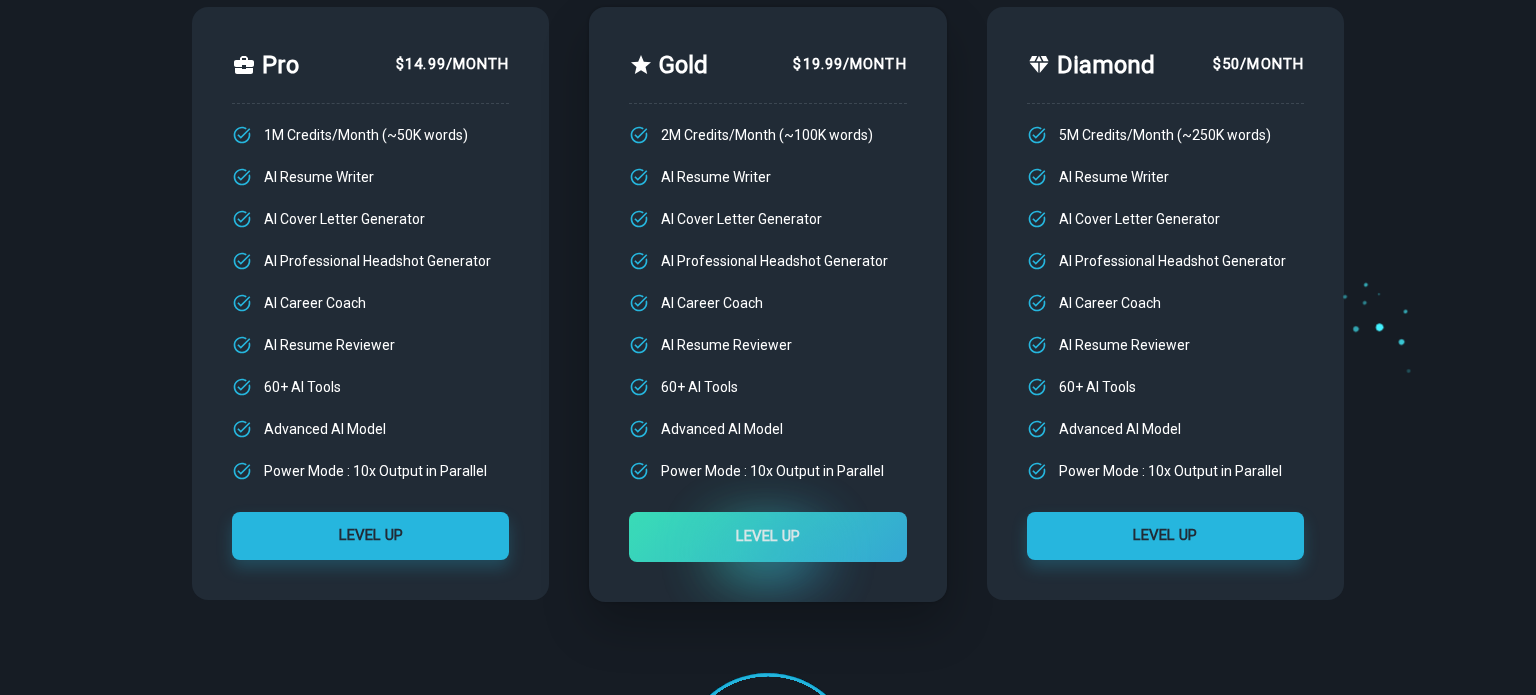 click on "LEVEL UP" at bounding box center (767, 537) 